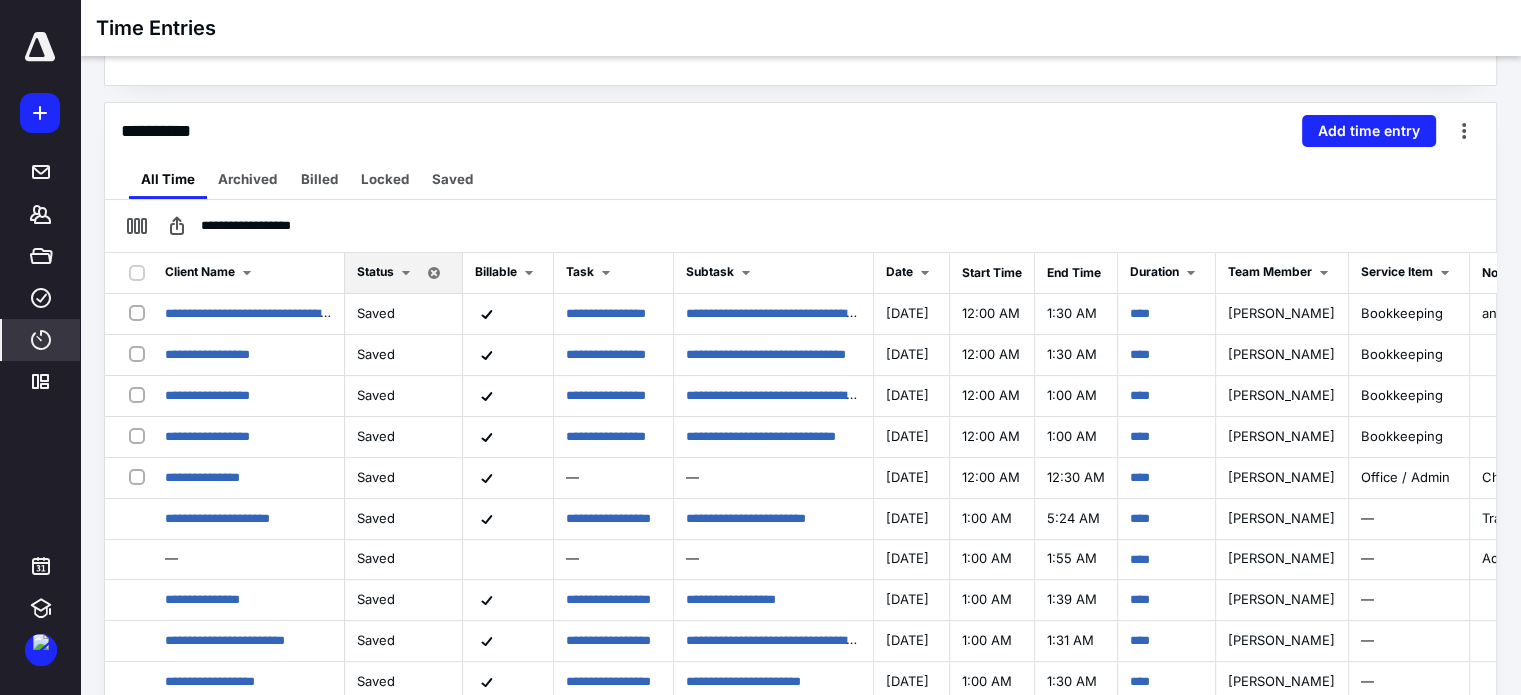 scroll, scrollTop: 0, scrollLeft: 0, axis: both 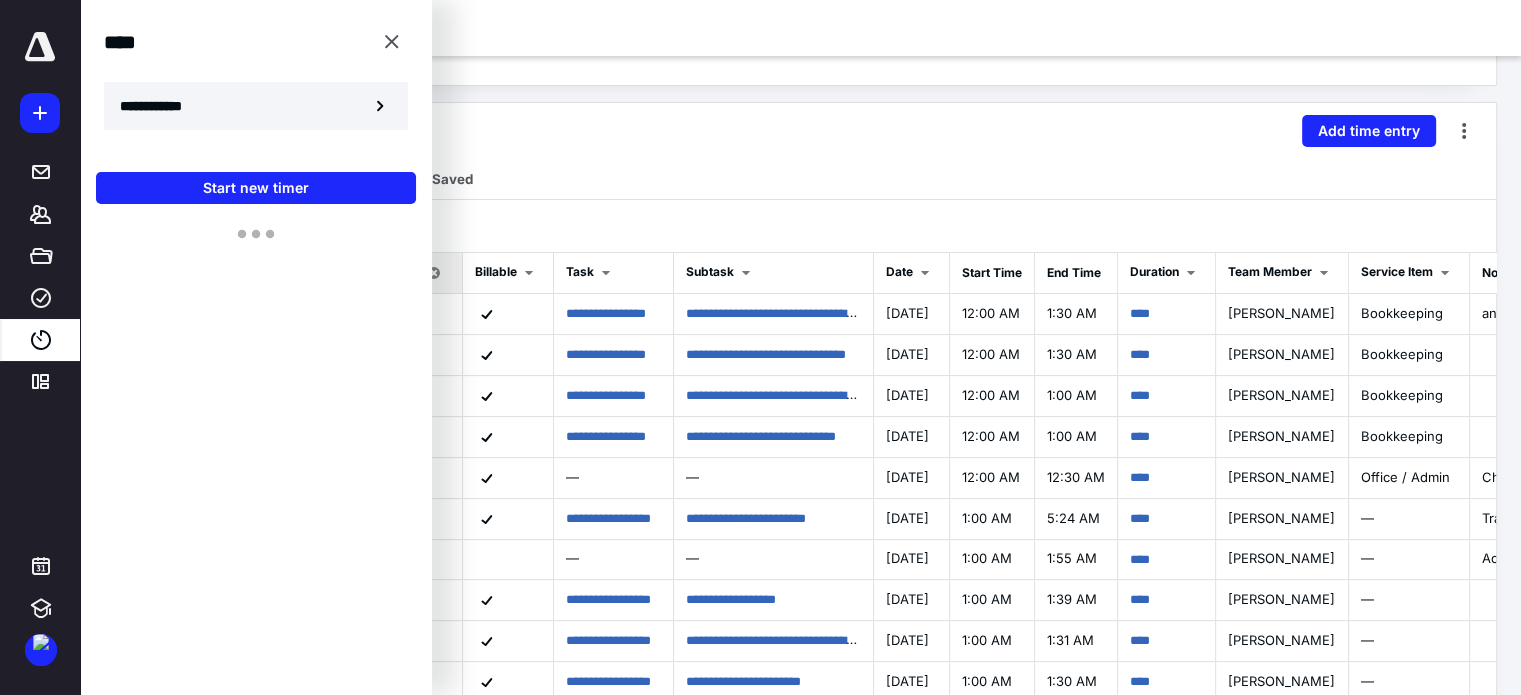 click on "**********" at bounding box center [162, 106] 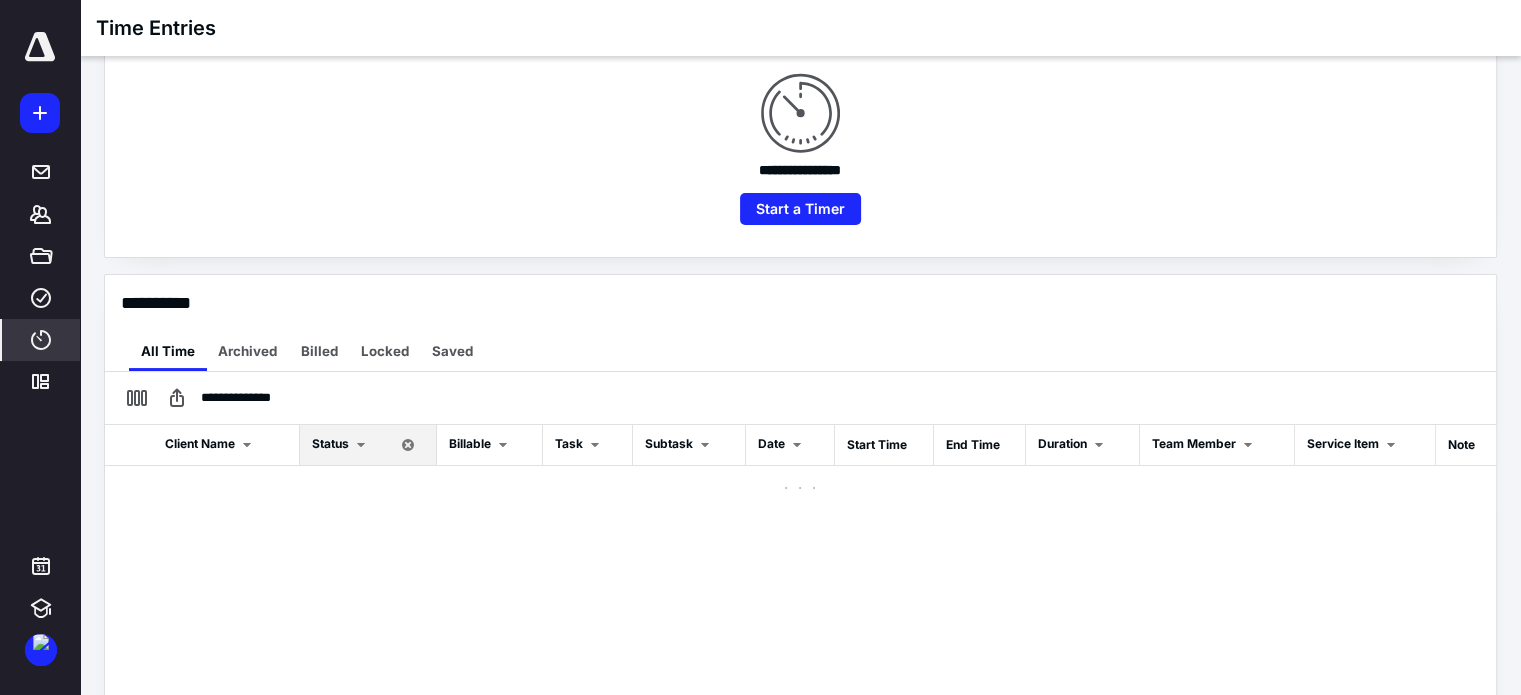 scroll, scrollTop: 400, scrollLeft: 0, axis: vertical 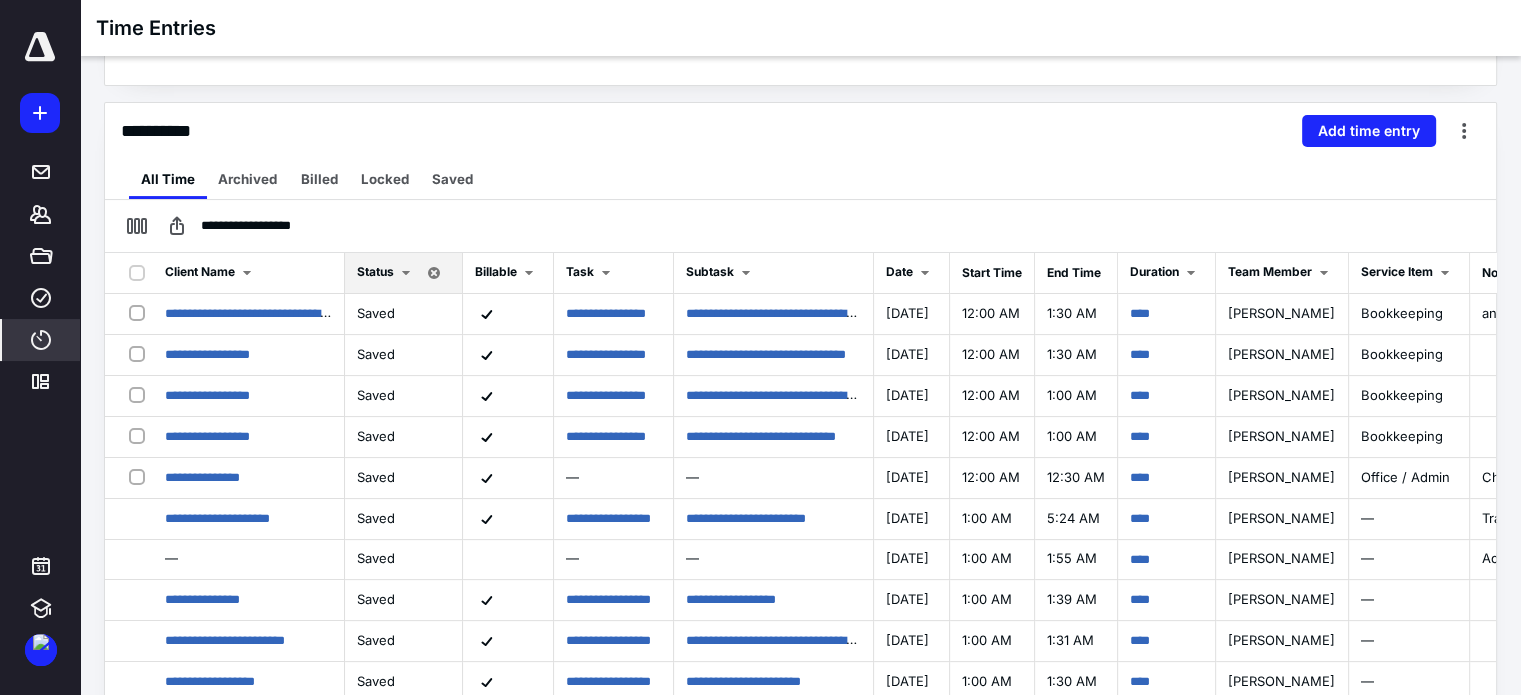click 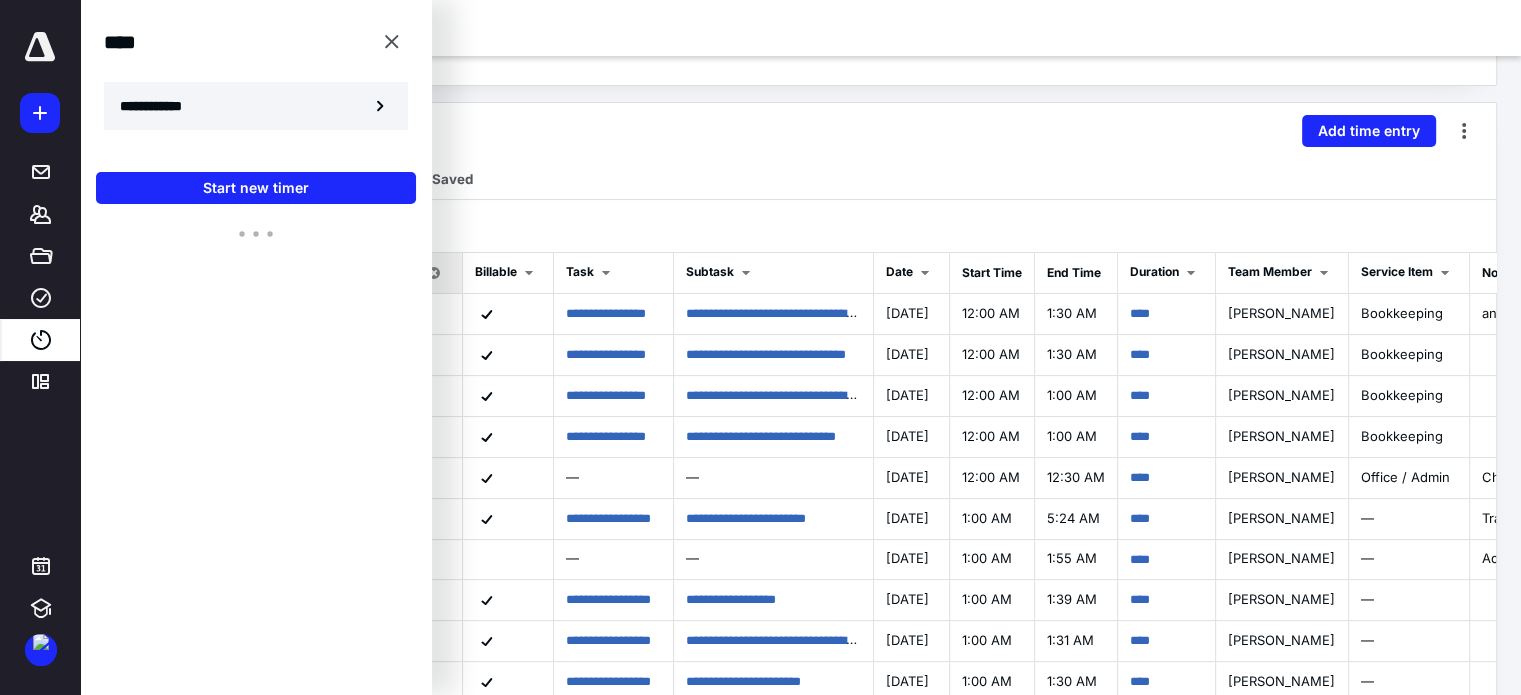 click on "**********" at bounding box center [162, 106] 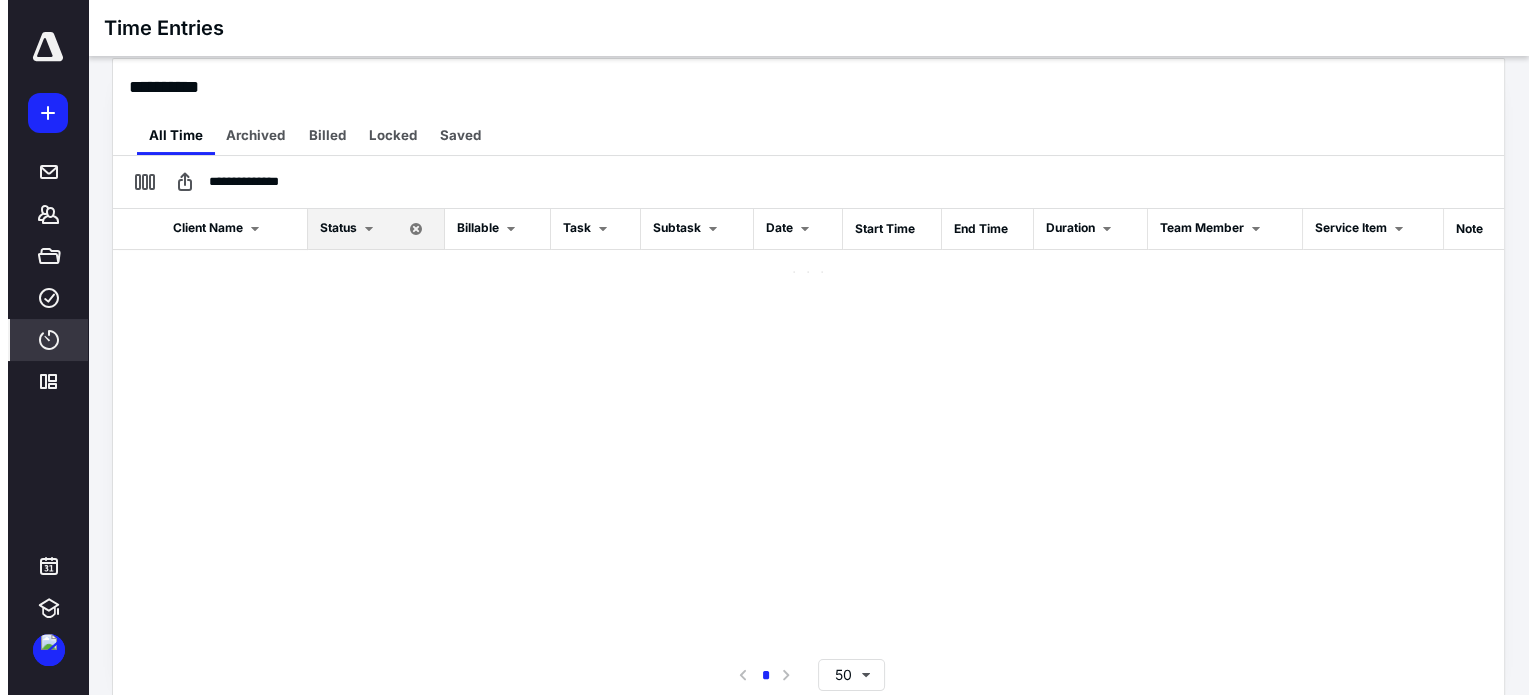 scroll, scrollTop: 400, scrollLeft: 0, axis: vertical 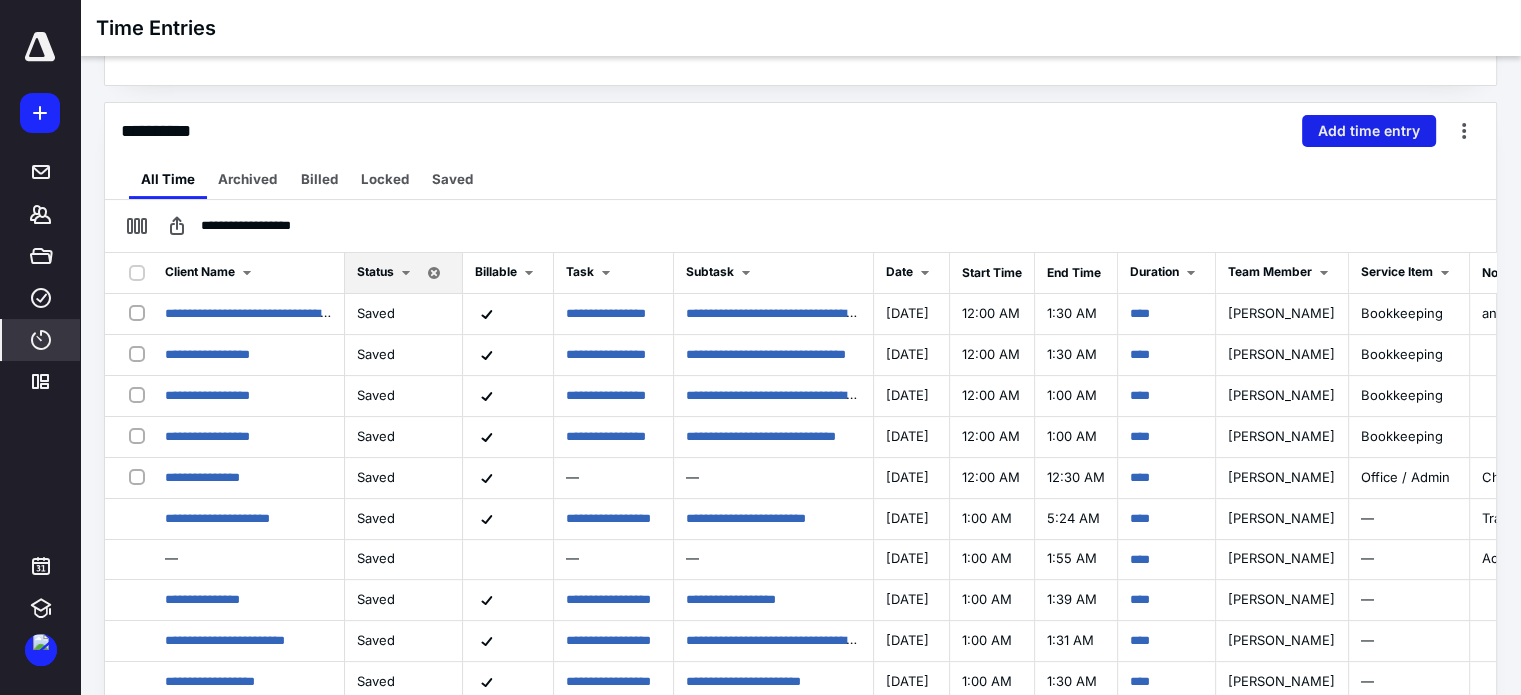 click on "Add time entry" at bounding box center (1369, 131) 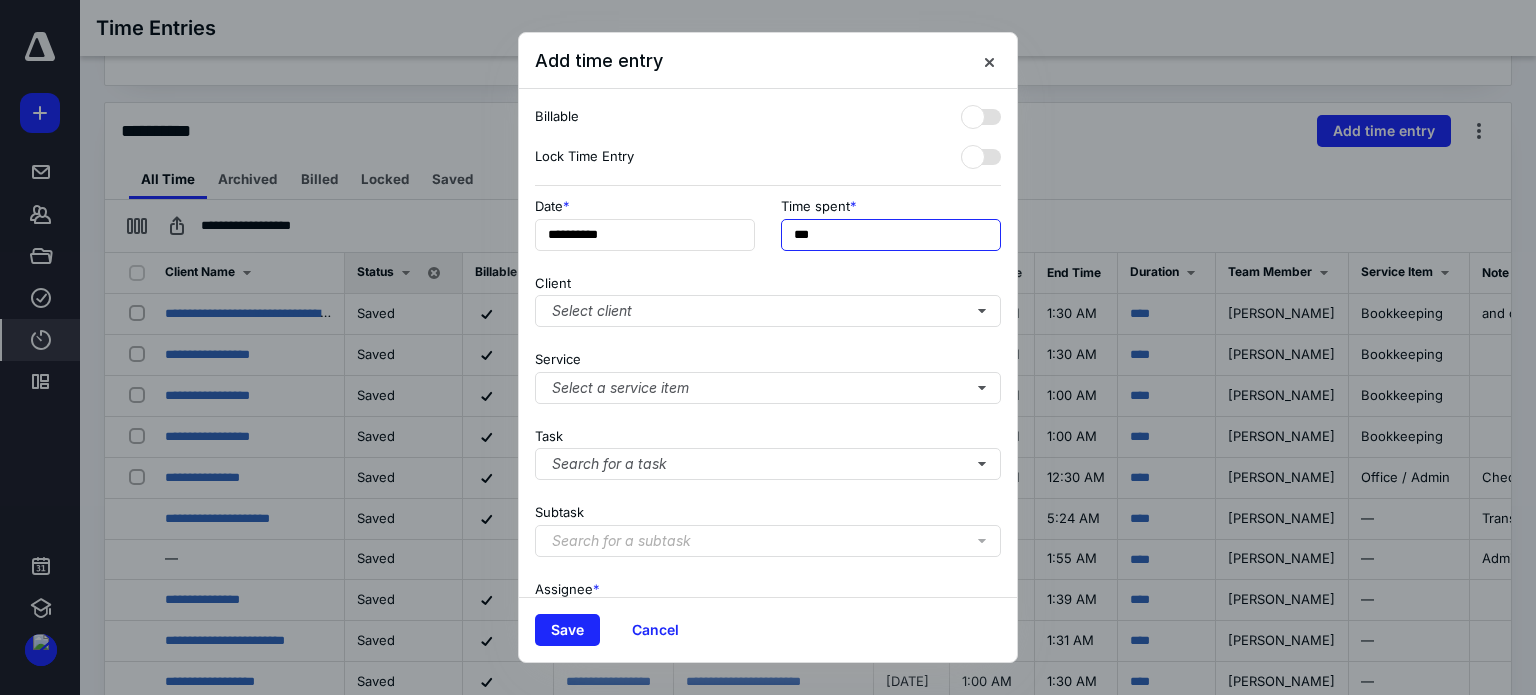 click on "**********" at bounding box center [768, 230] 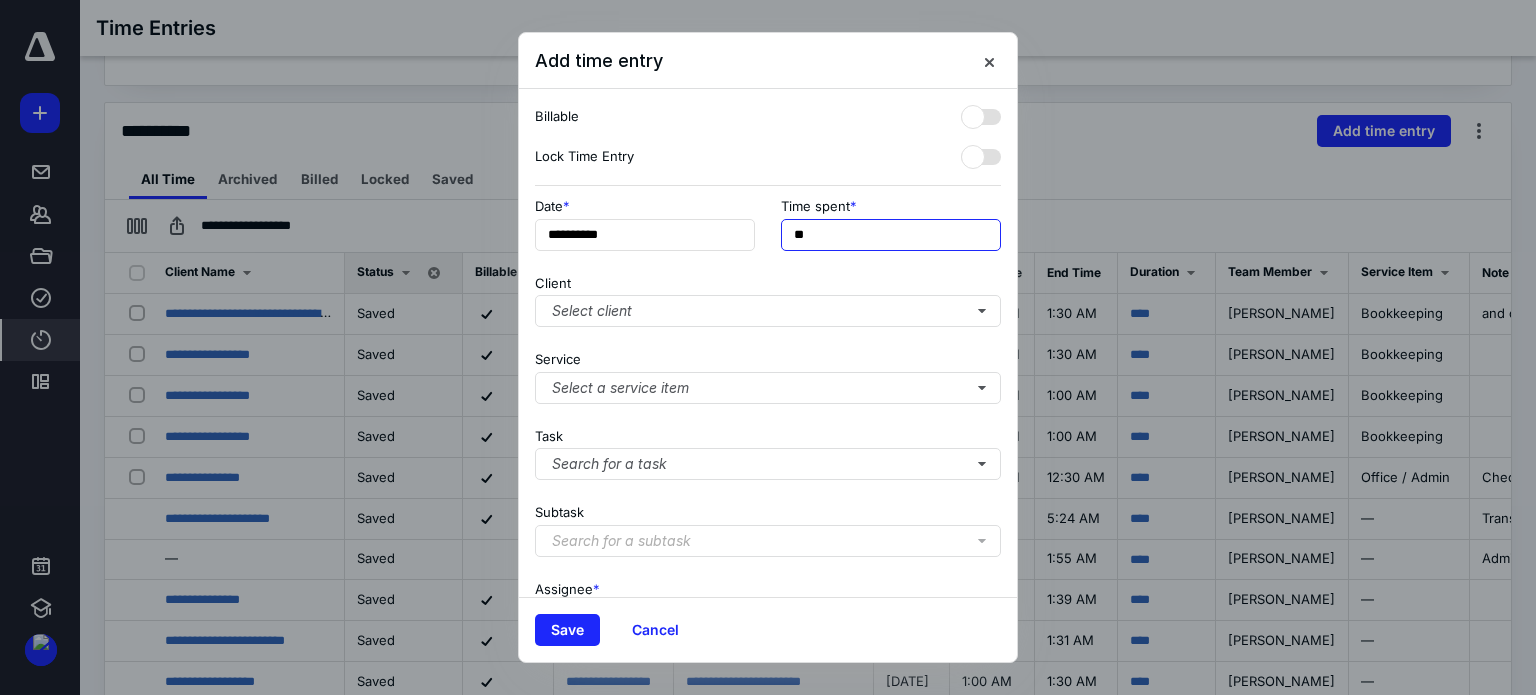 type on "**" 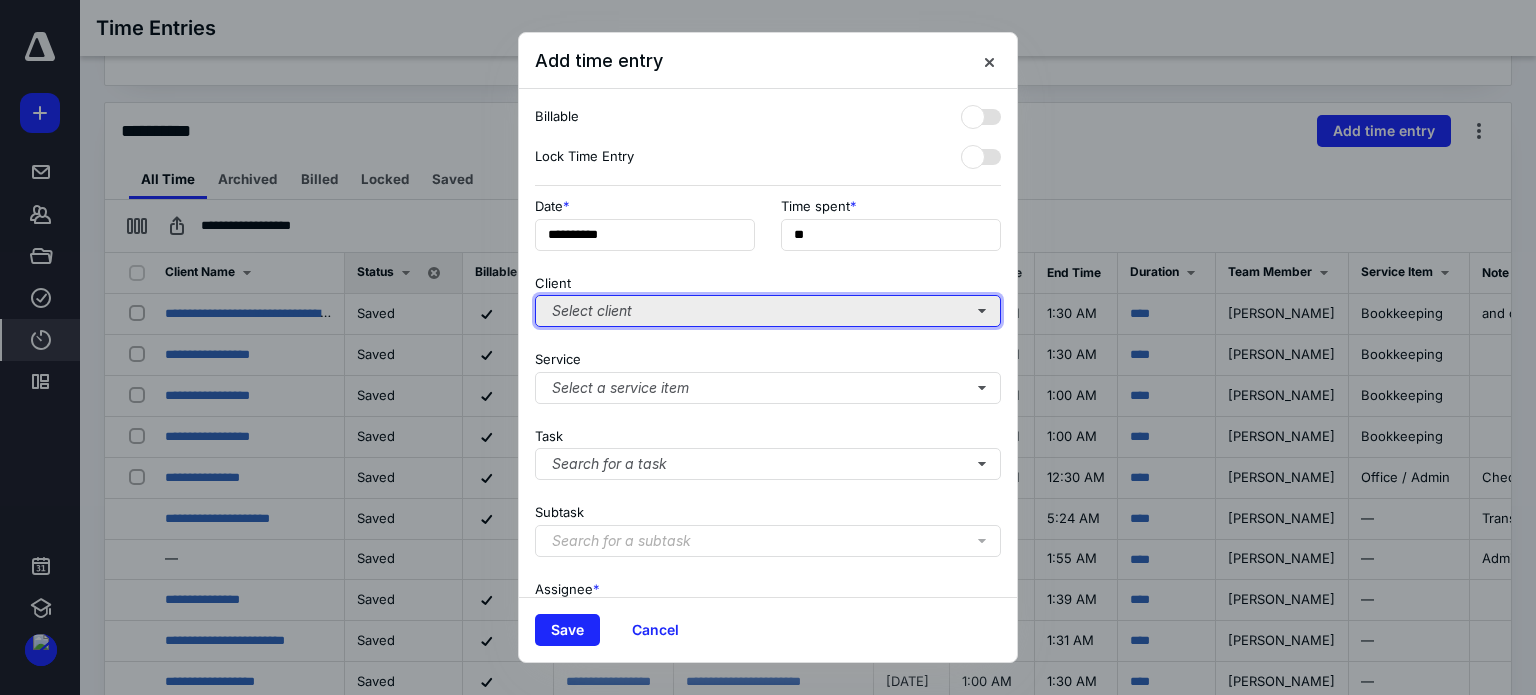 click on "Select client" at bounding box center (768, 311) 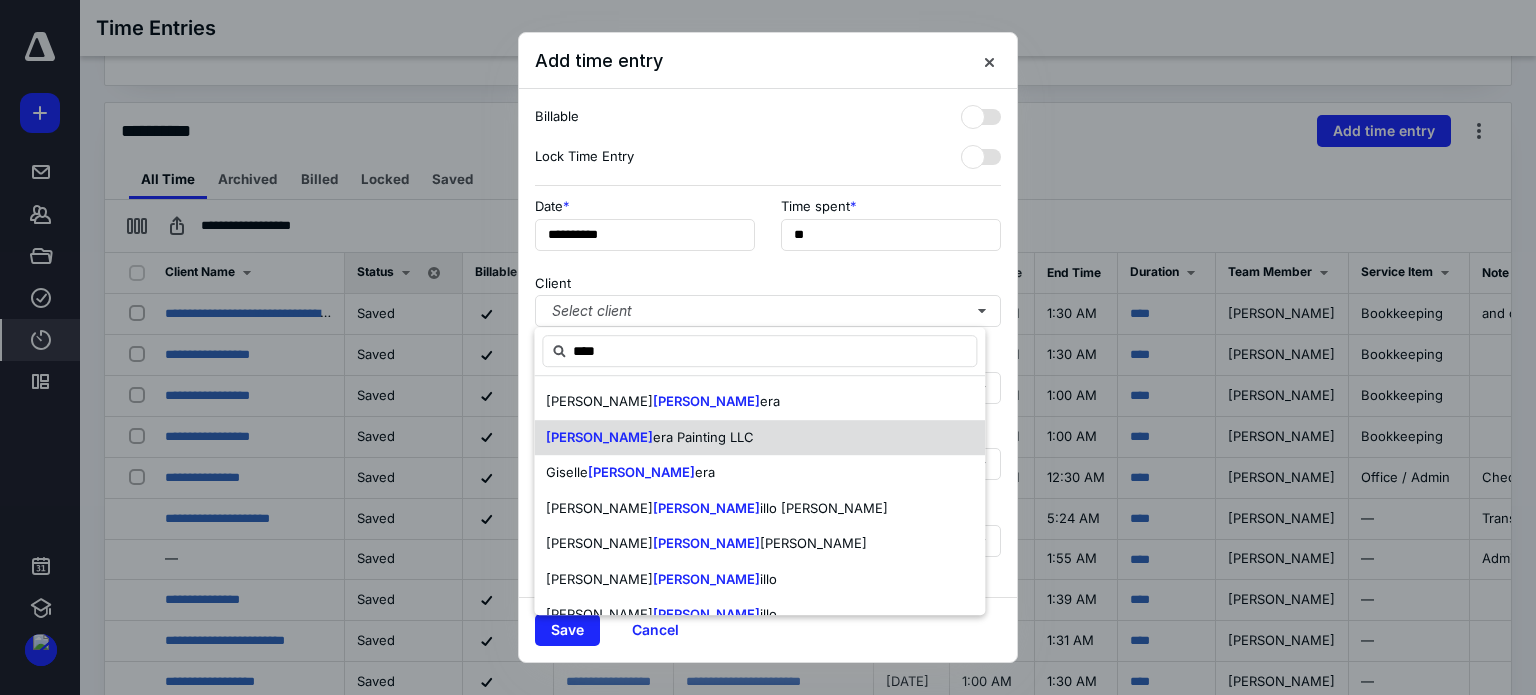 click on "[PERSON_NAME] era Painting LLC" at bounding box center [759, 438] 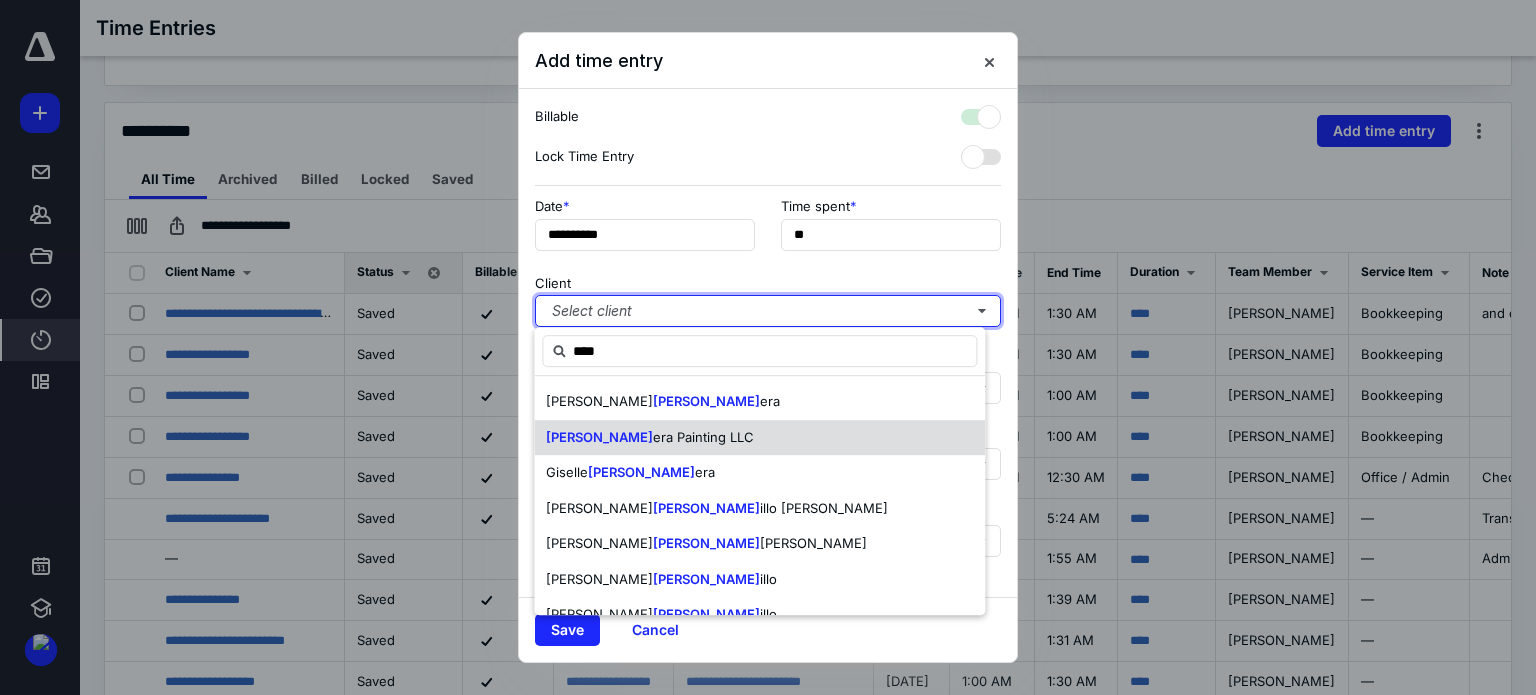 checkbox on "true" 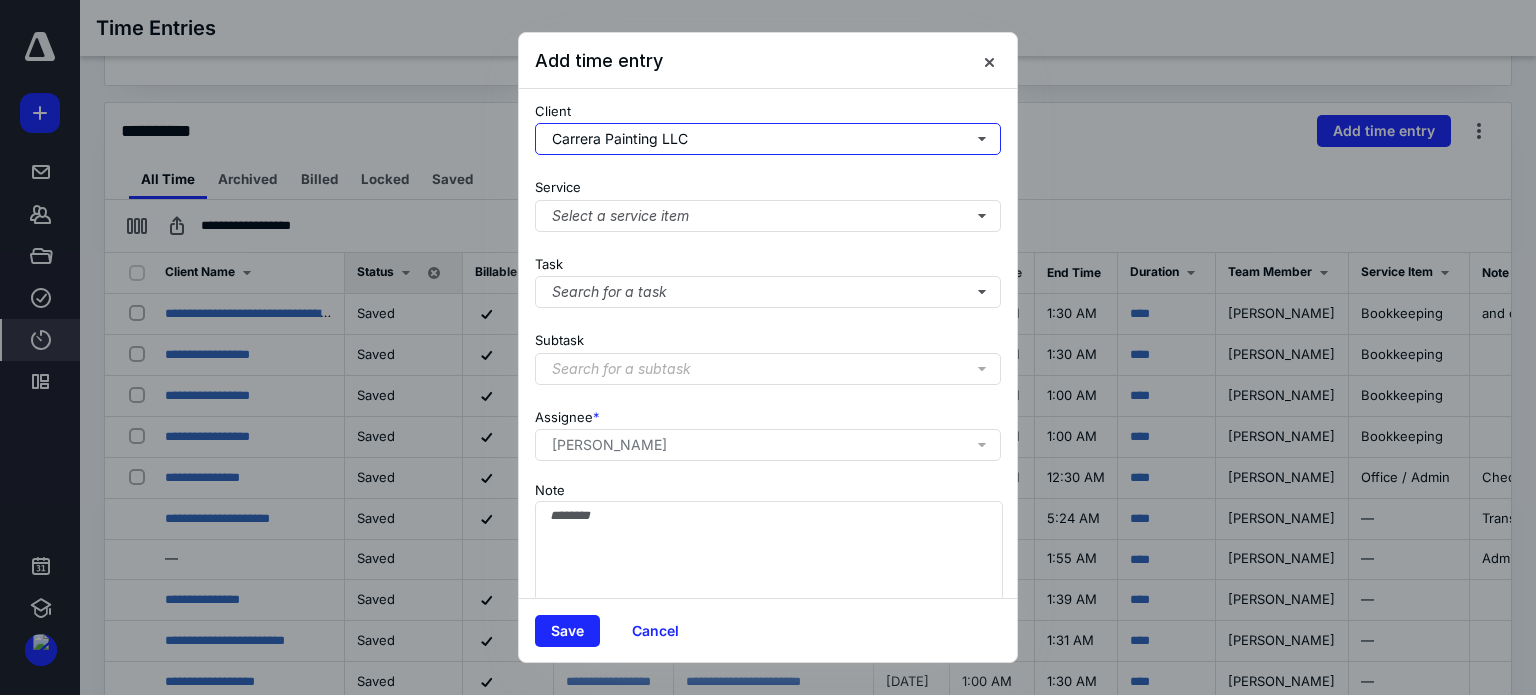 scroll, scrollTop: 200, scrollLeft: 0, axis: vertical 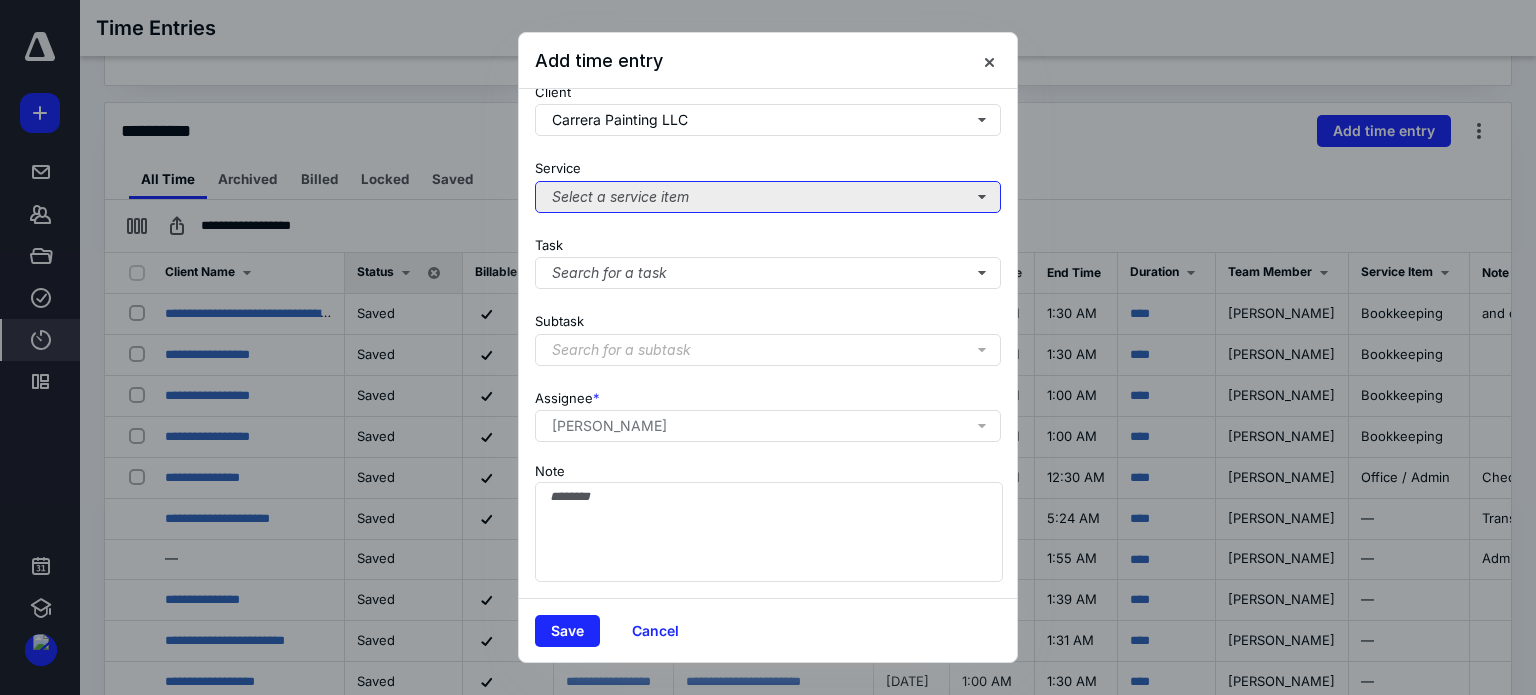 click on "Select a service item" at bounding box center [768, 197] 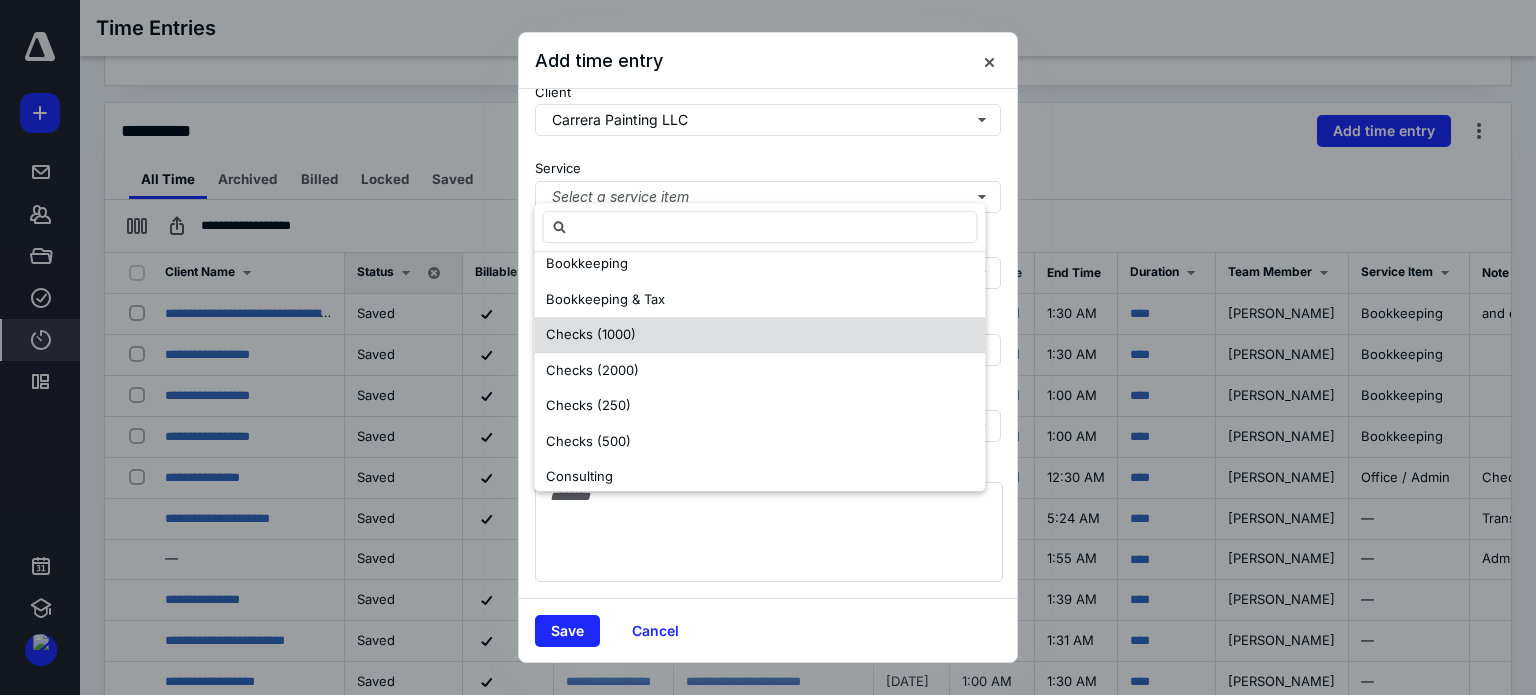scroll, scrollTop: 300, scrollLeft: 0, axis: vertical 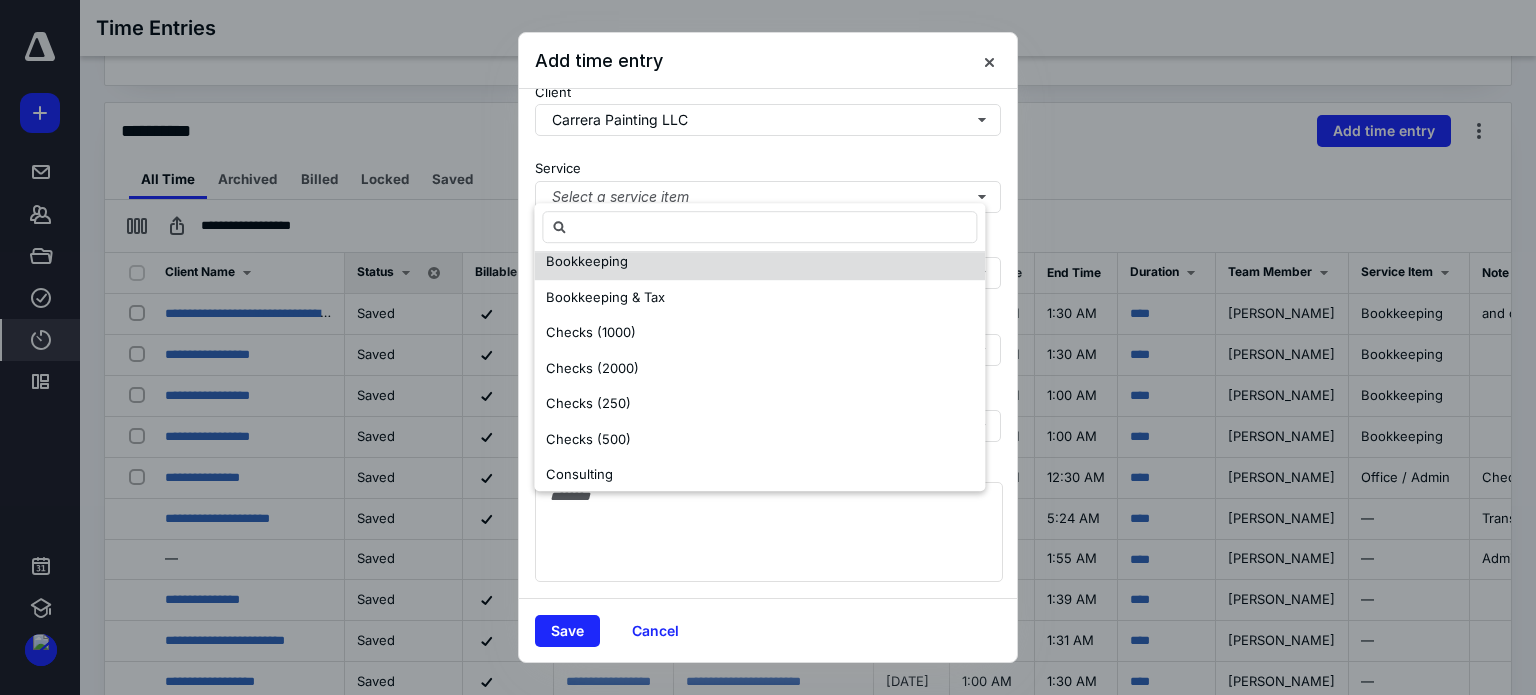 click on "Bookkeeping" at bounding box center (587, 261) 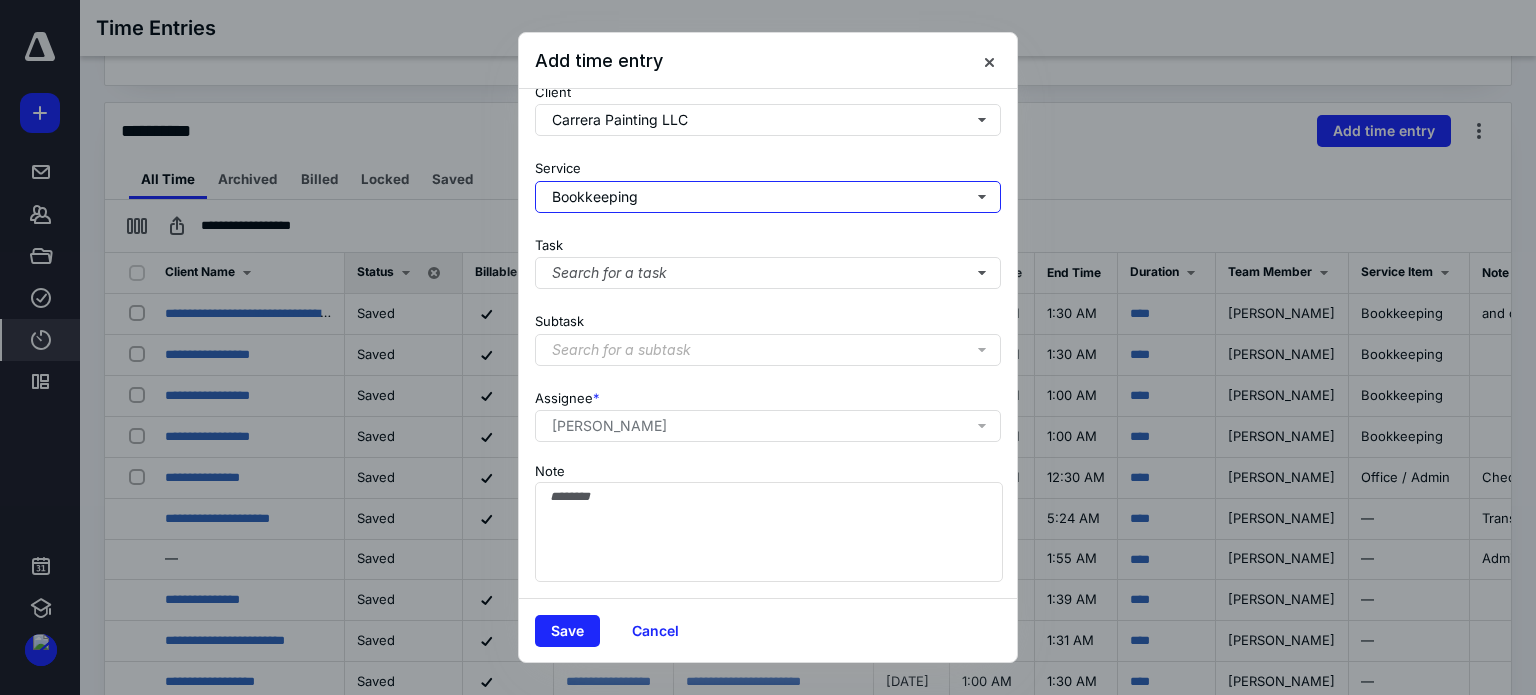 scroll, scrollTop: 0, scrollLeft: 0, axis: both 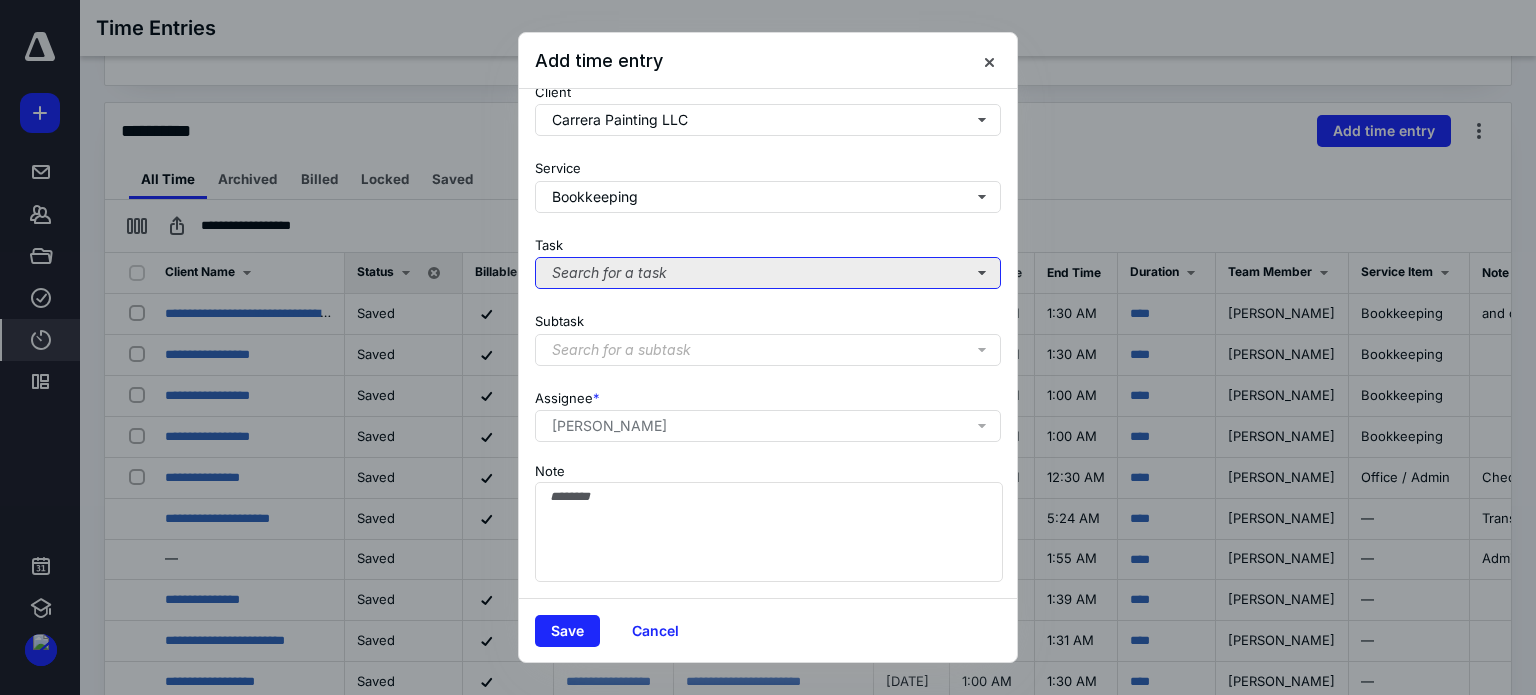 click on "Search for a task" at bounding box center [768, 273] 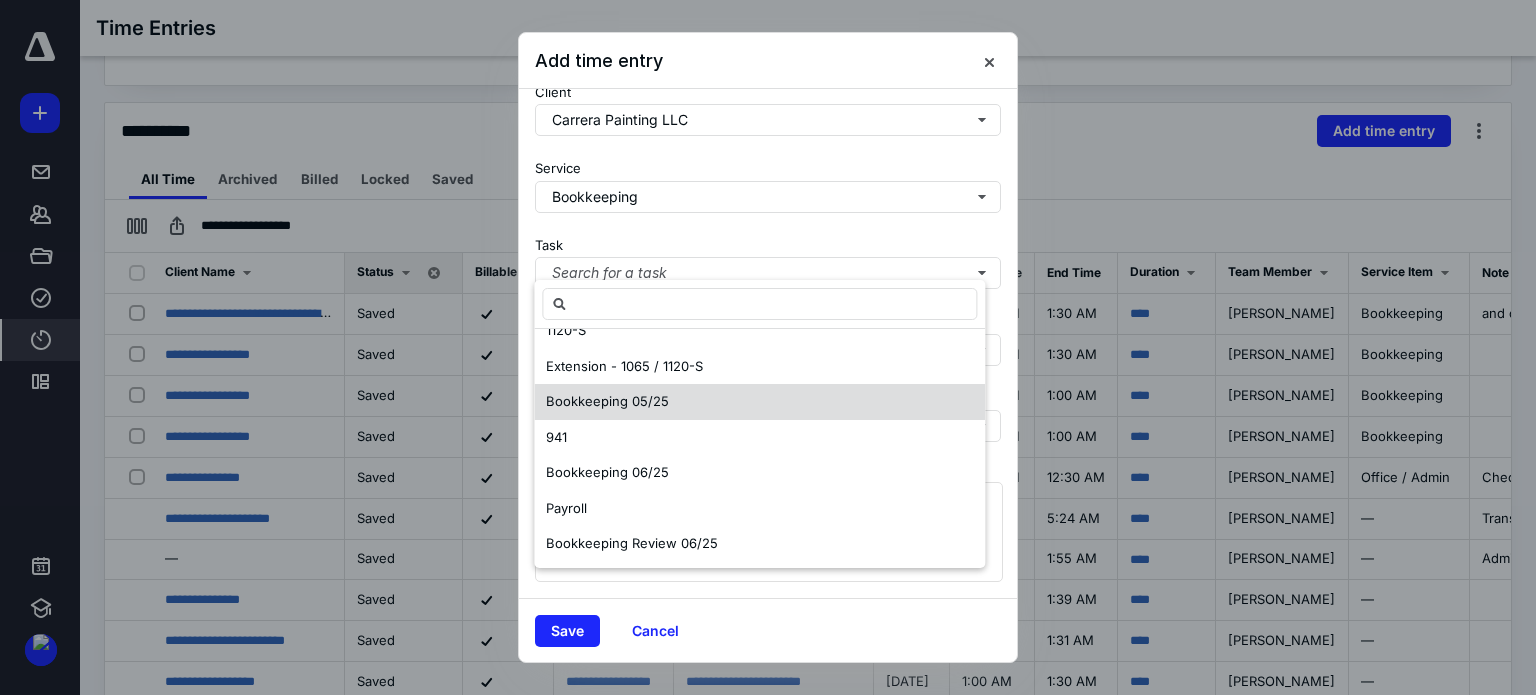 scroll, scrollTop: 25, scrollLeft: 0, axis: vertical 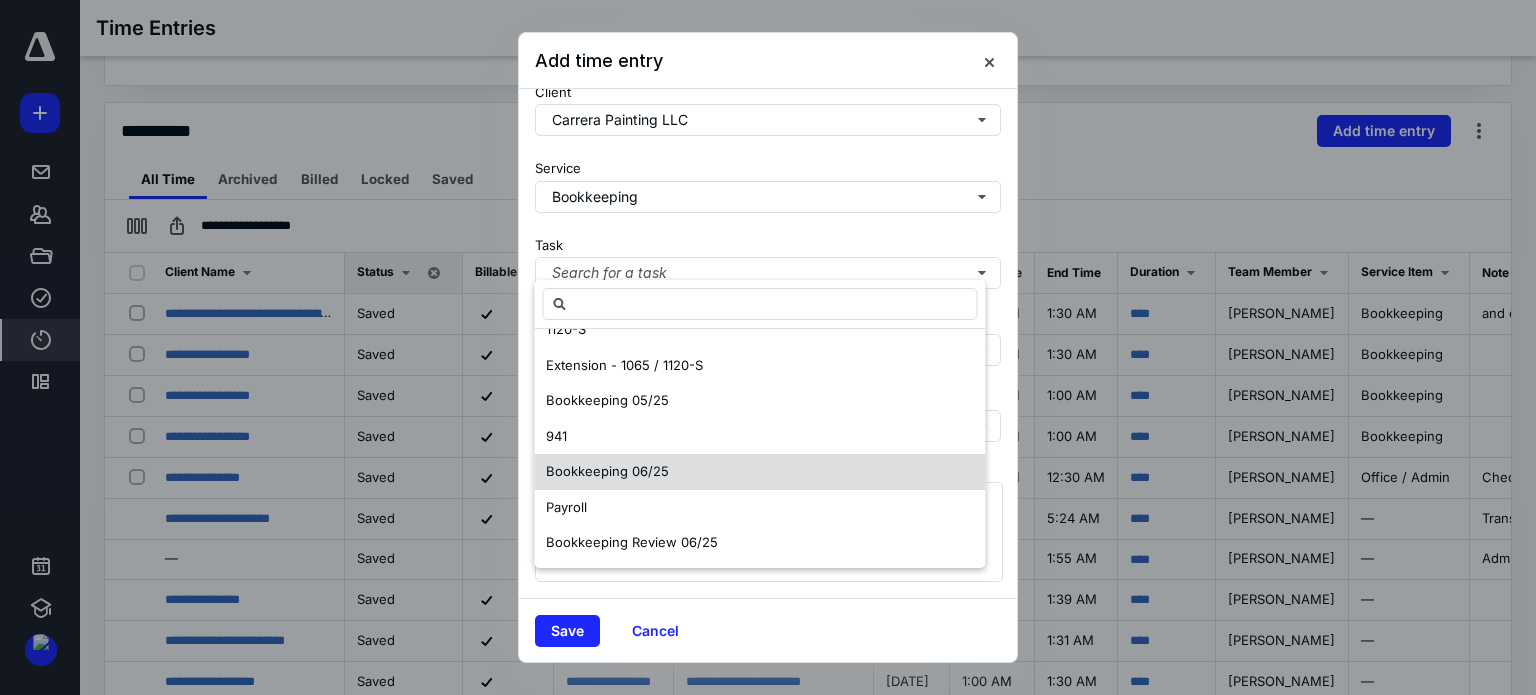 click on "Bookkeeping 06/25" at bounding box center (759, 472) 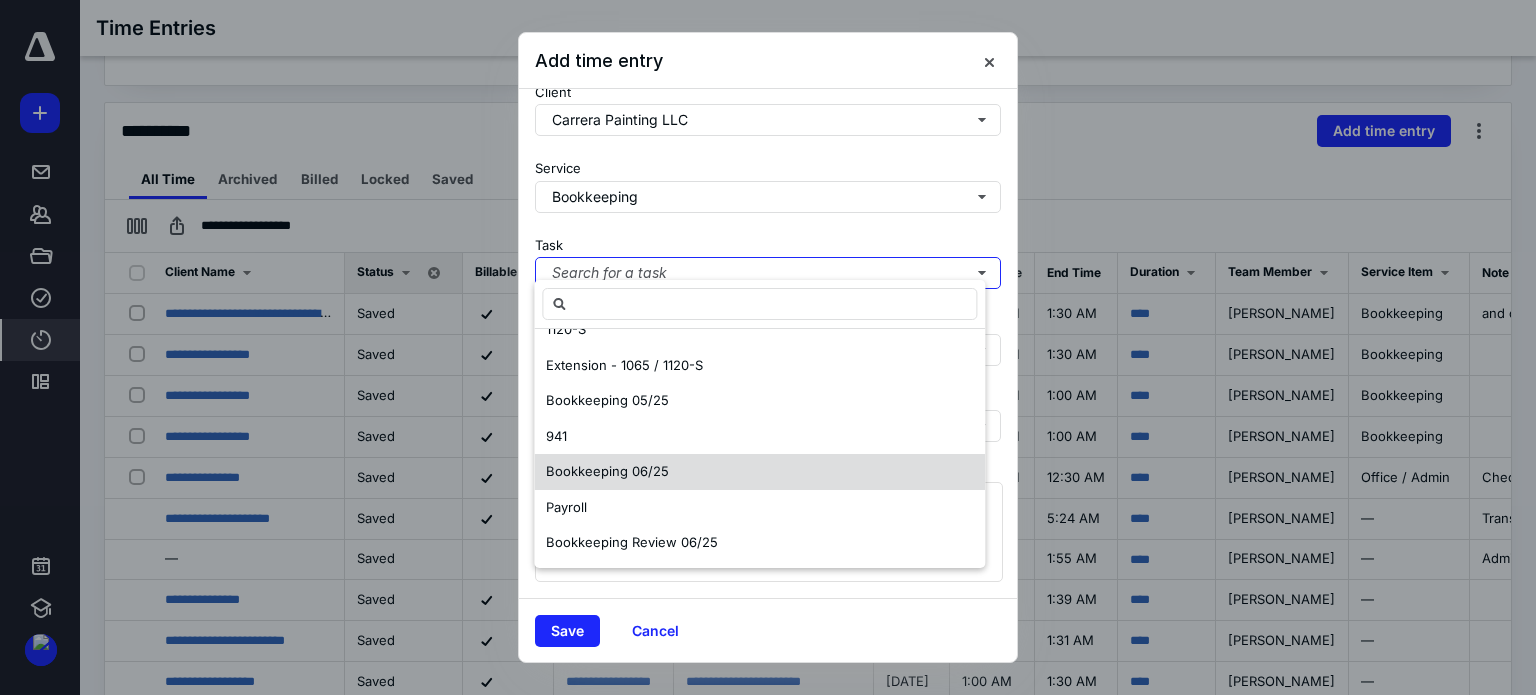 scroll, scrollTop: 0, scrollLeft: 0, axis: both 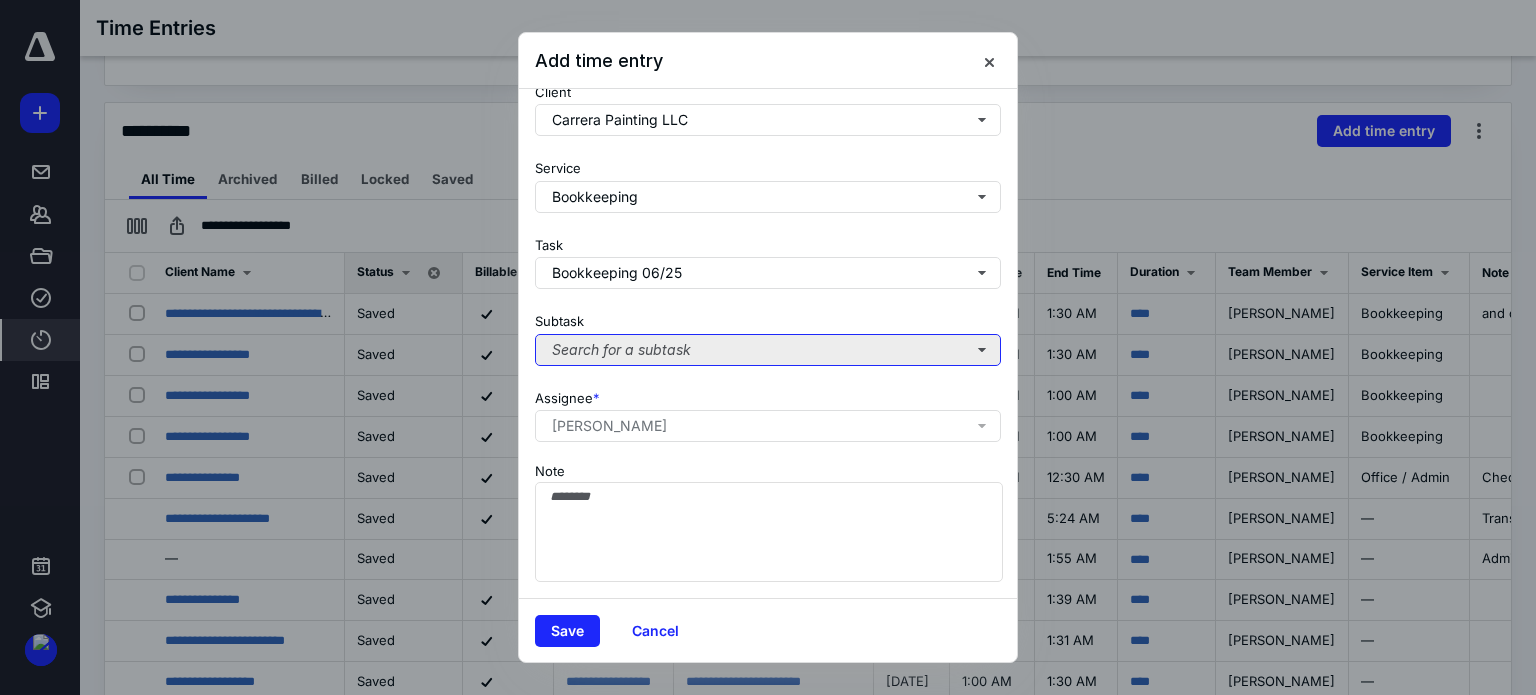 click on "Search for a subtask" at bounding box center (768, 350) 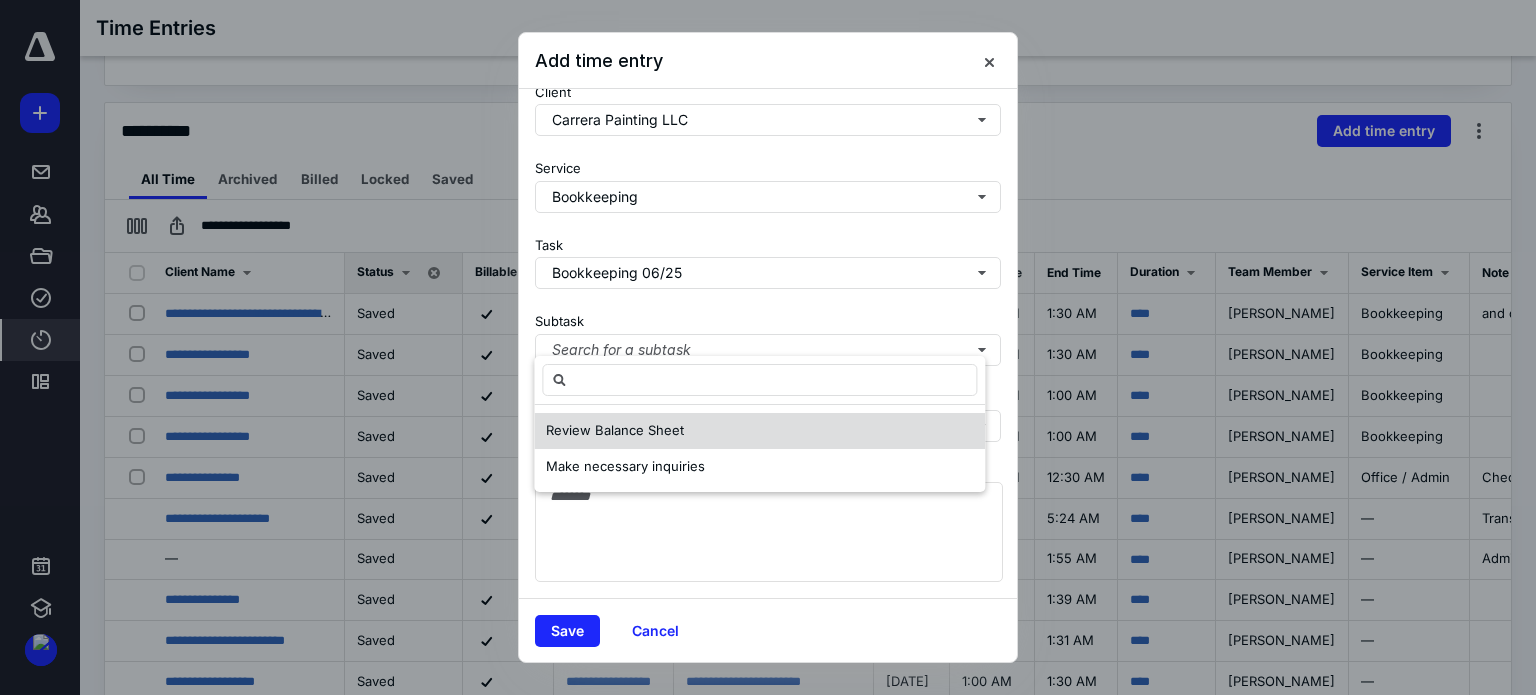 click on "Review Balance Sheet" at bounding box center [615, 430] 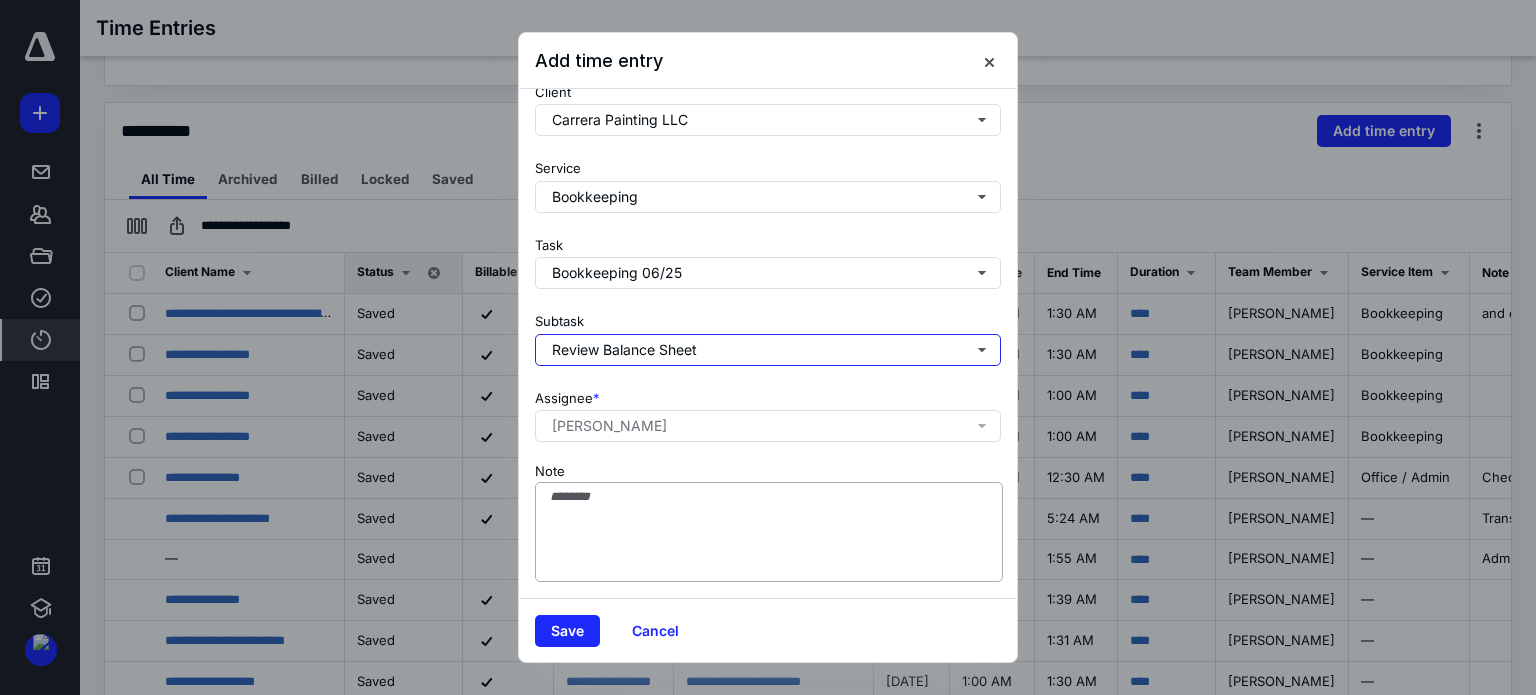 scroll, scrollTop: 205, scrollLeft: 0, axis: vertical 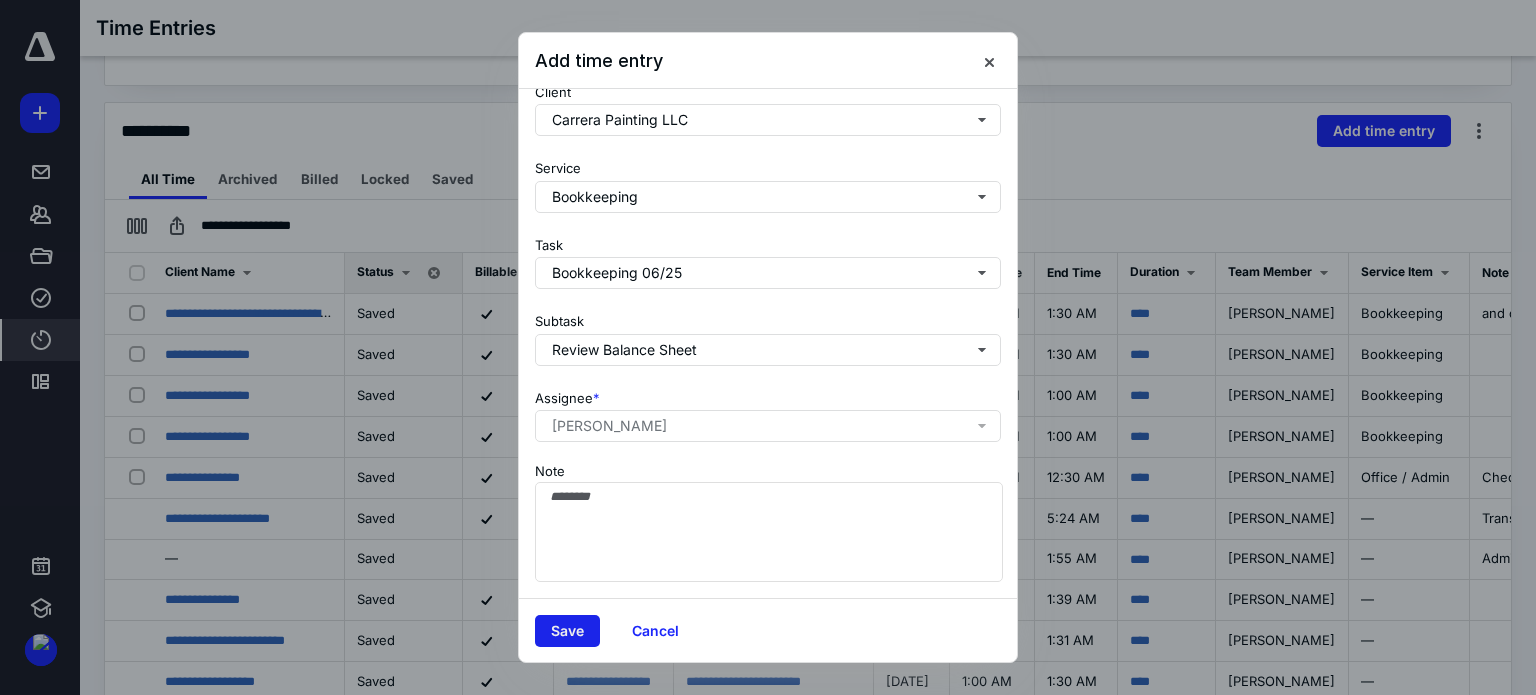 click on "Save" at bounding box center [567, 631] 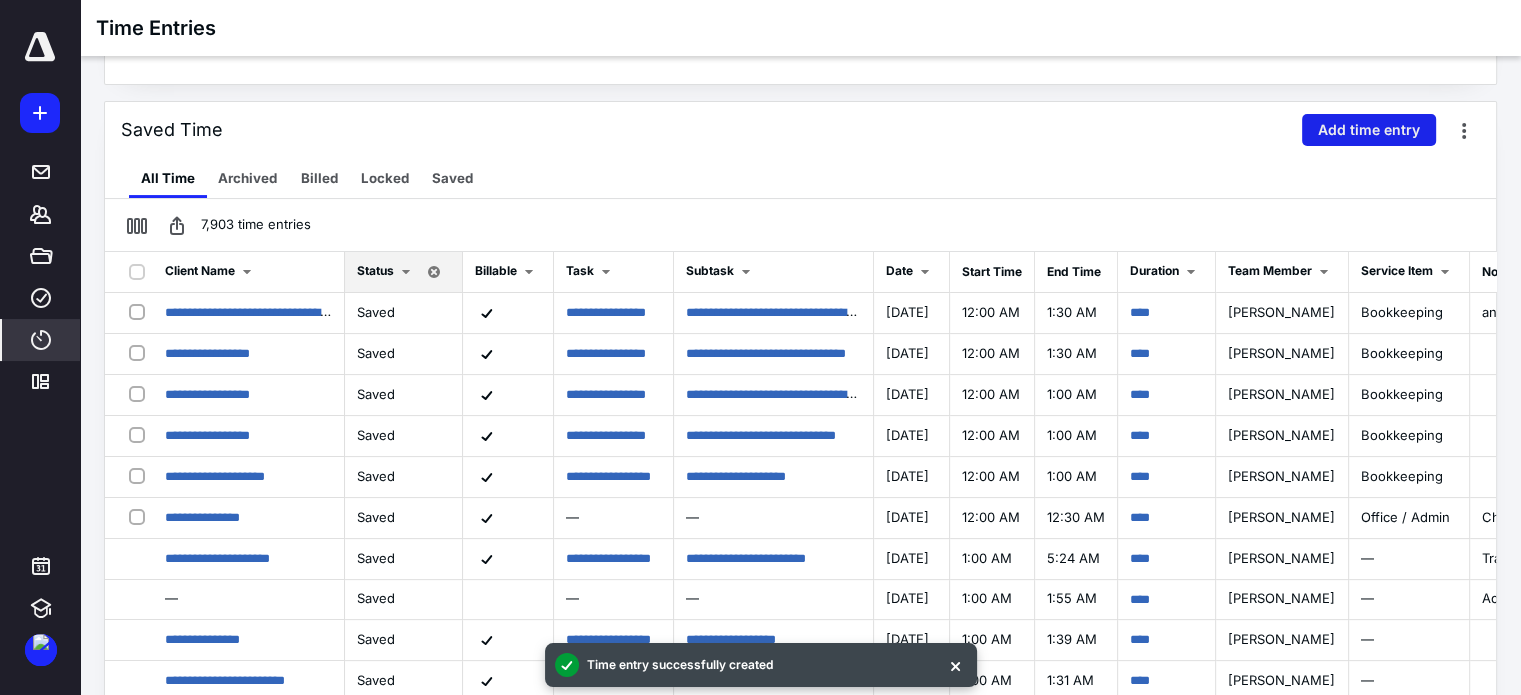 click on "Add time entry" at bounding box center (1369, 130) 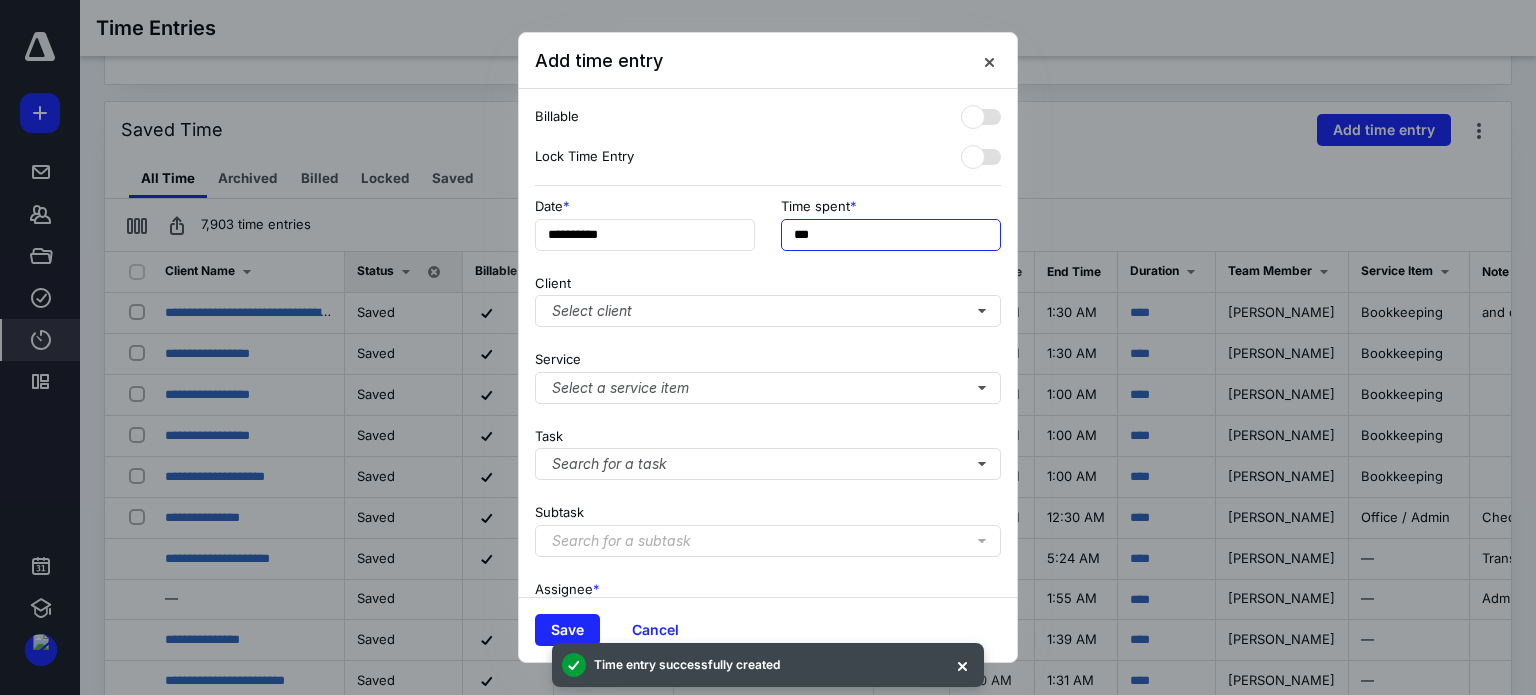 drag, startPoint x: 781, startPoint y: 246, endPoint x: 727, endPoint y: 256, distance: 54.91812 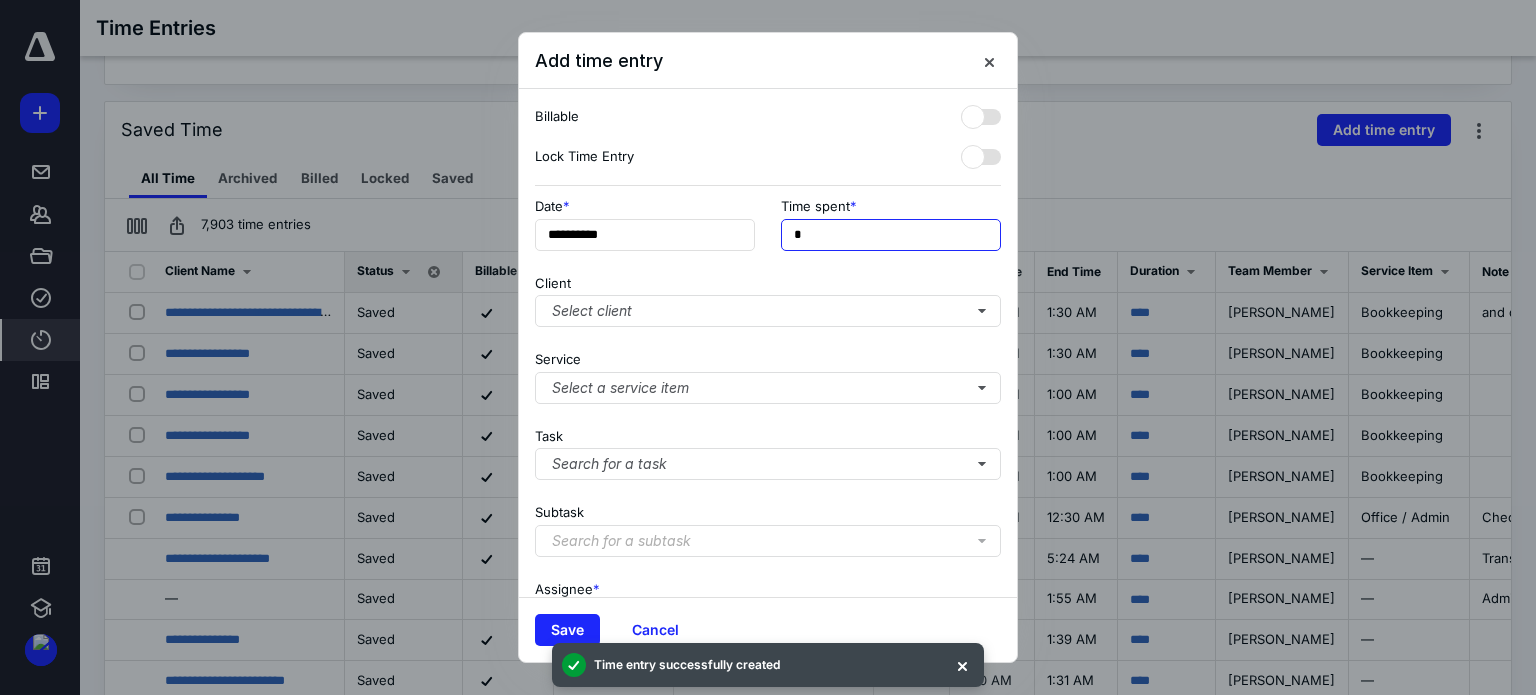 type on "**" 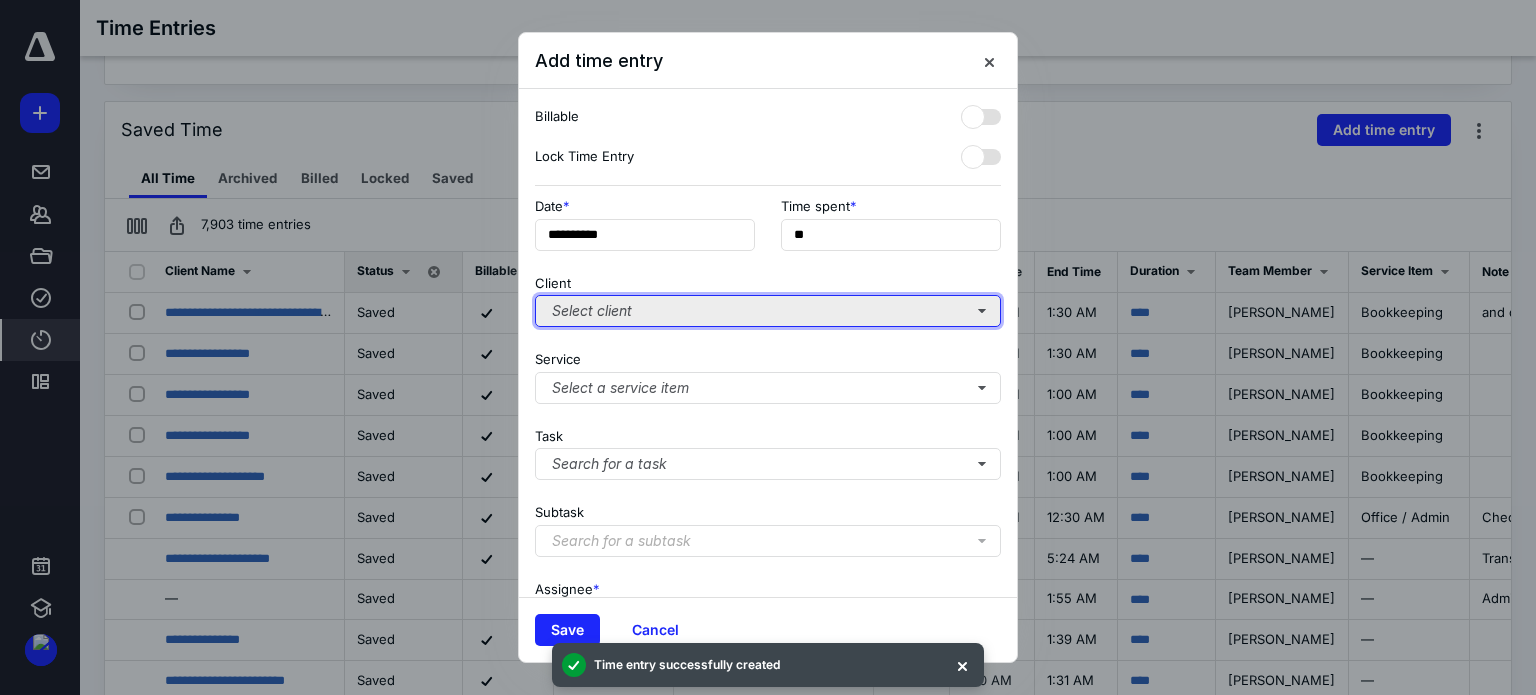 click on "Select client" at bounding box center (768, 311) 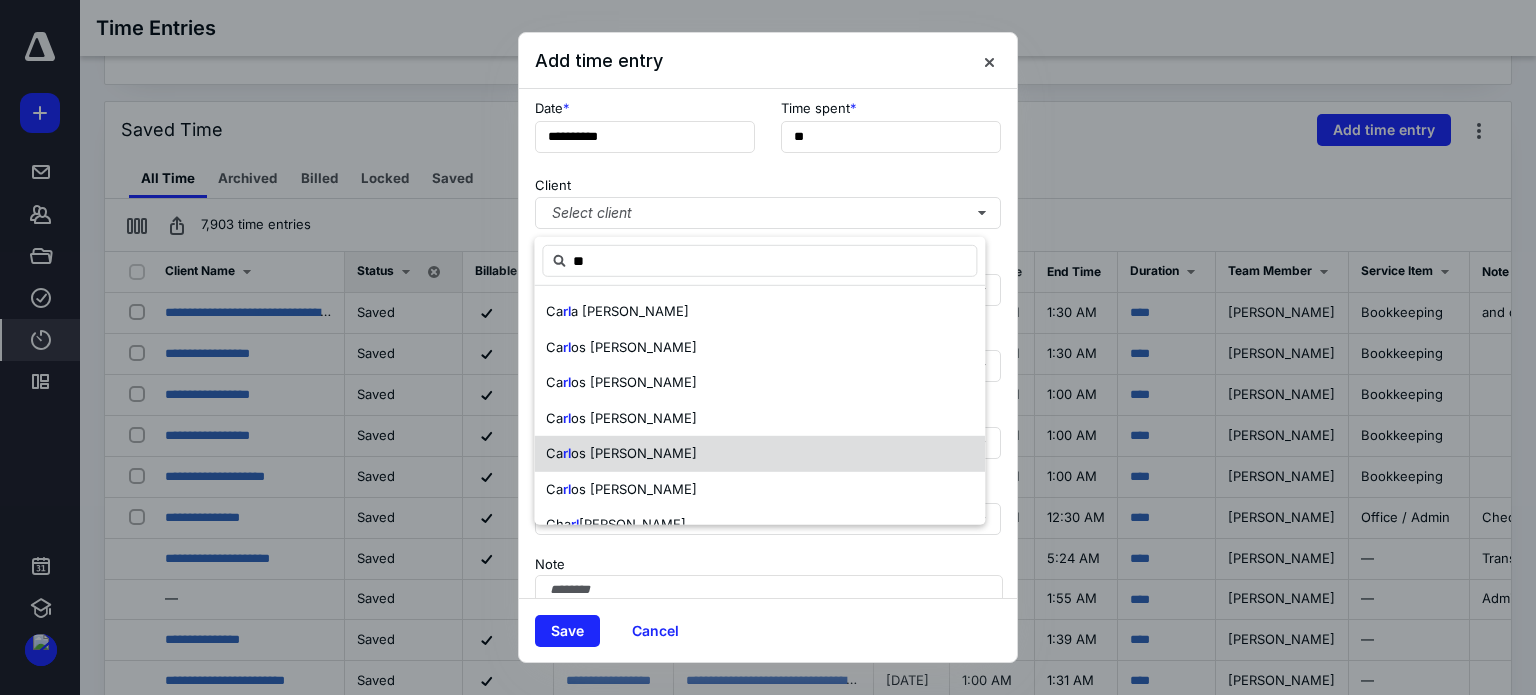 scroll, scrollTop: 100, scrollLeft: 0, axis: vertical 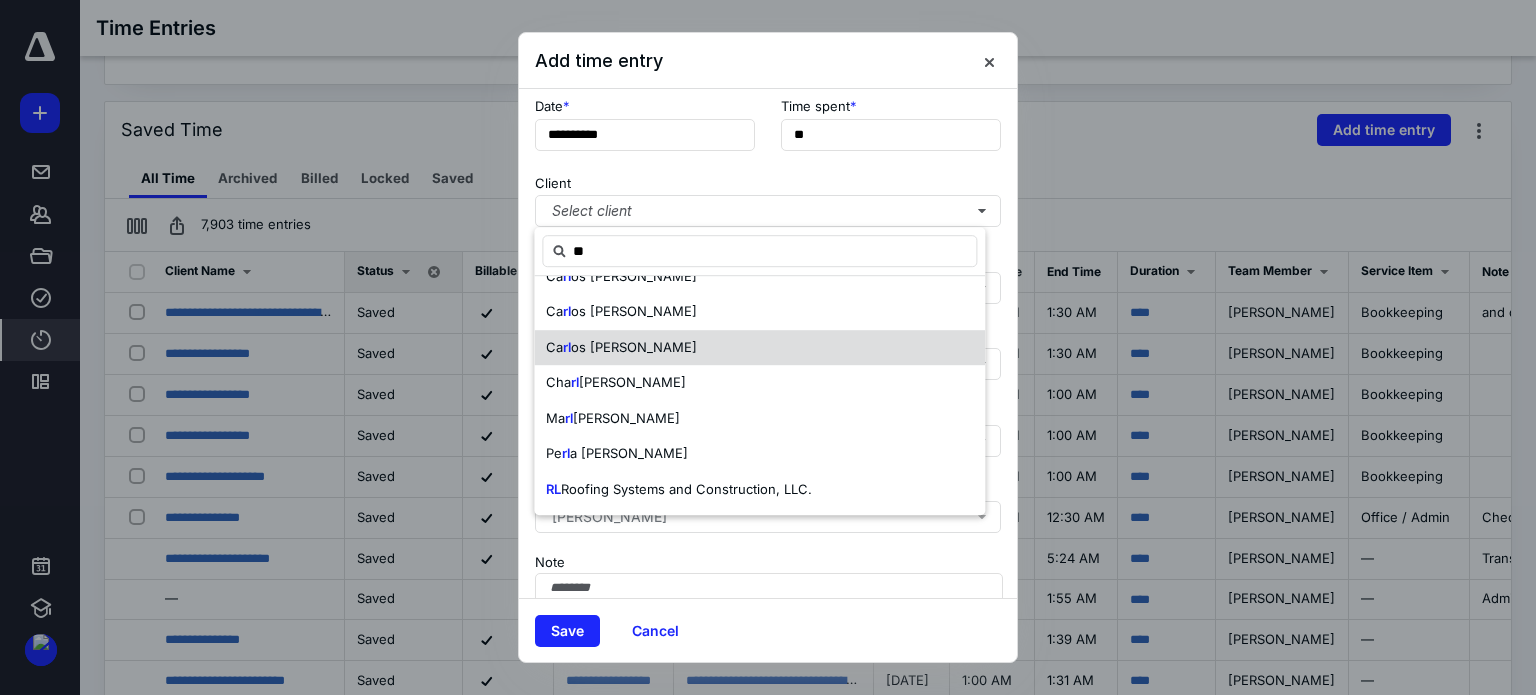 drag, startPoint x: 650, startPoint y: 478, endPoint x: 643, endPoint y: 465, distance: 14.764823 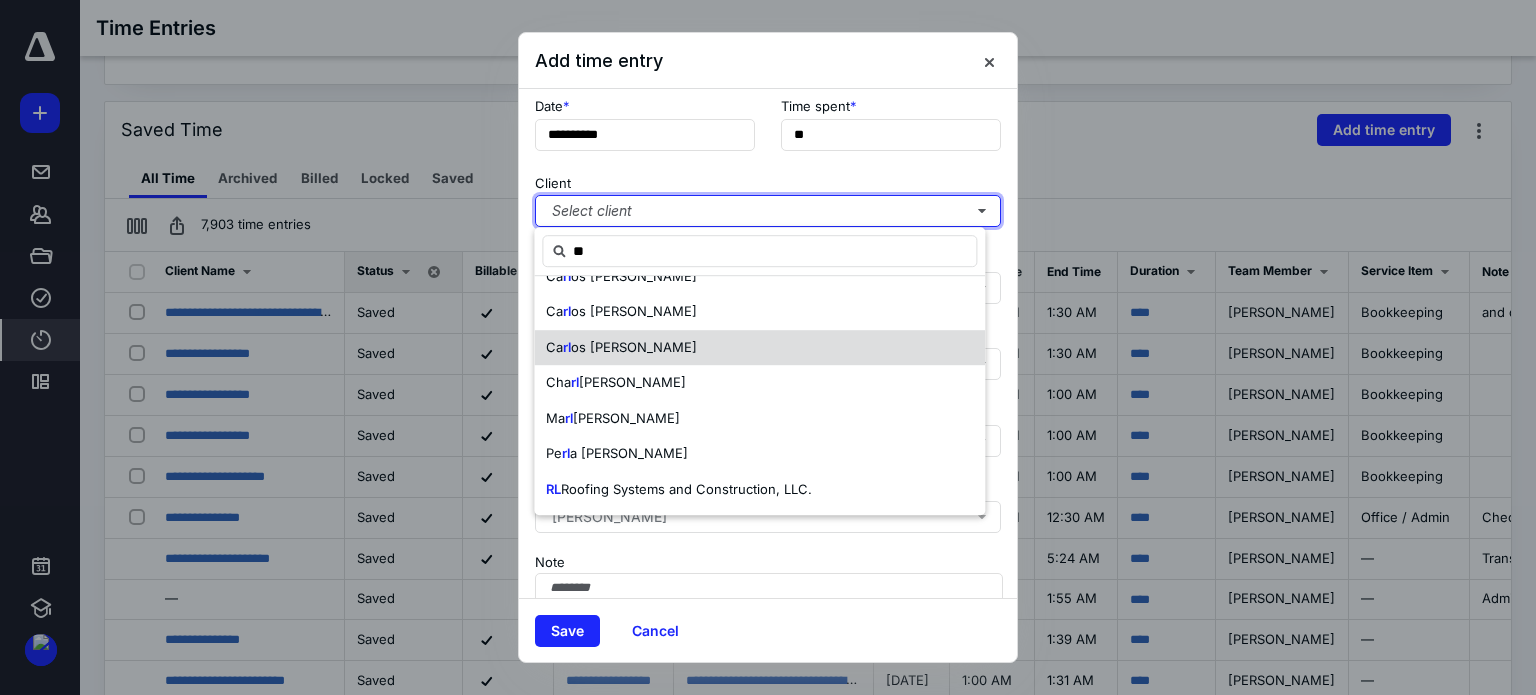 checkbox on "true" 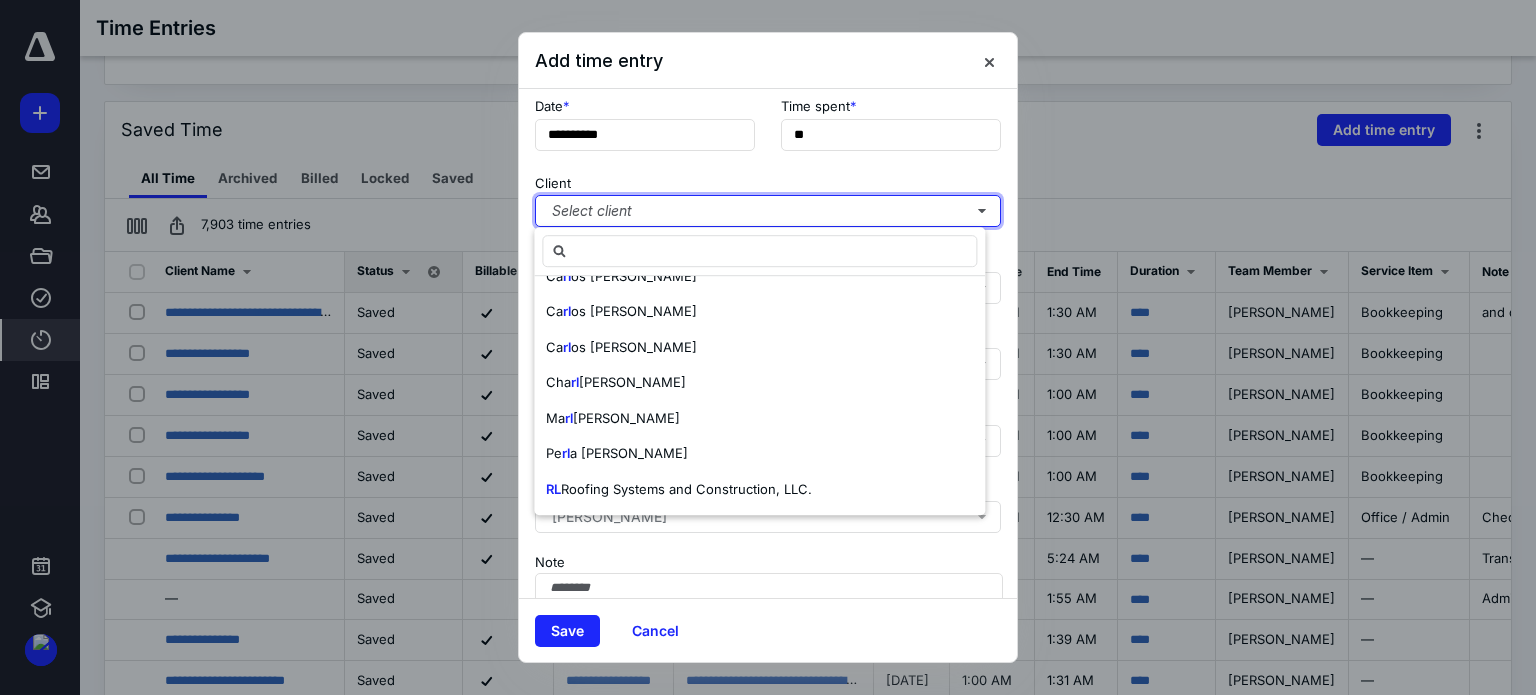 scroll, scrollTop: 0, scrollLeft: 0, axis: both 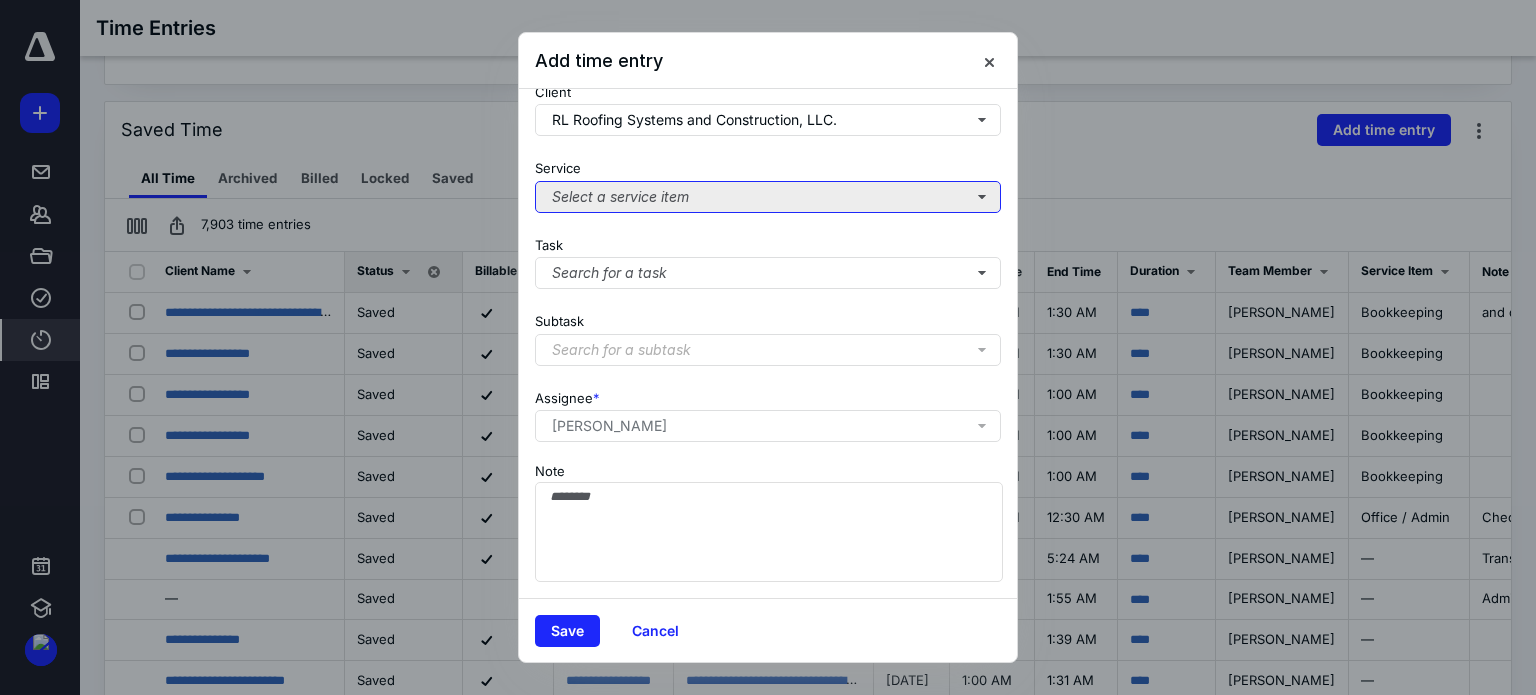 click on "Select a service item" at bounding box center [768, 197] 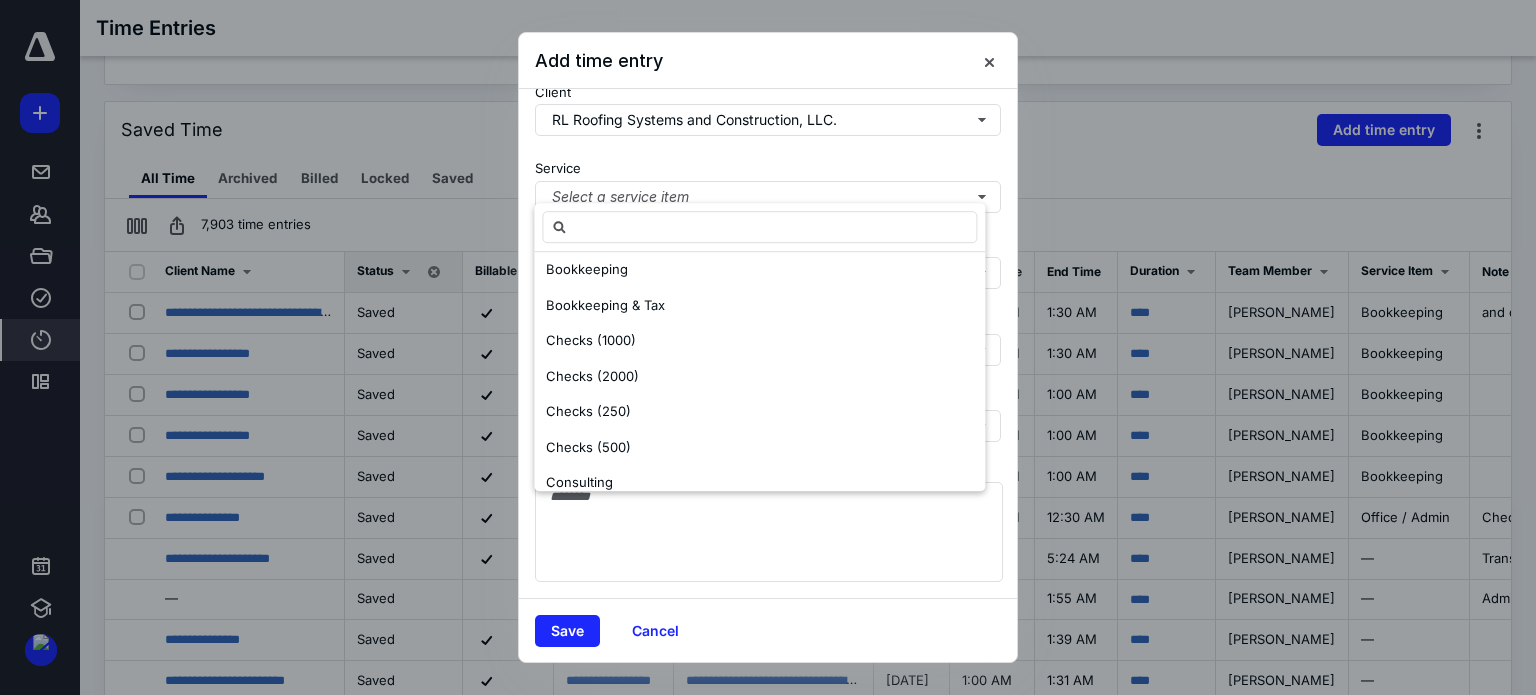 scroll, scrollTop: 300, scrollLeft: 0, axis: vertical 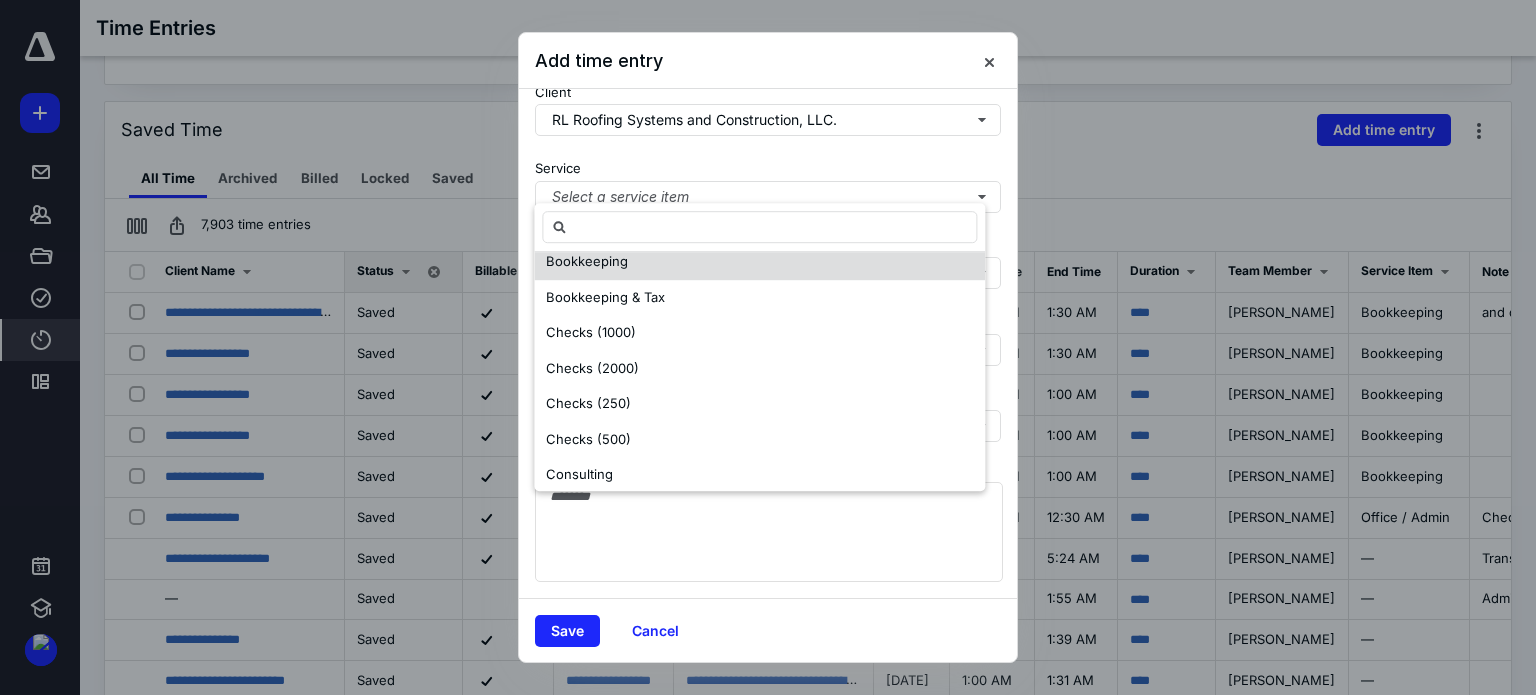 click at bounding box center (759, 227) 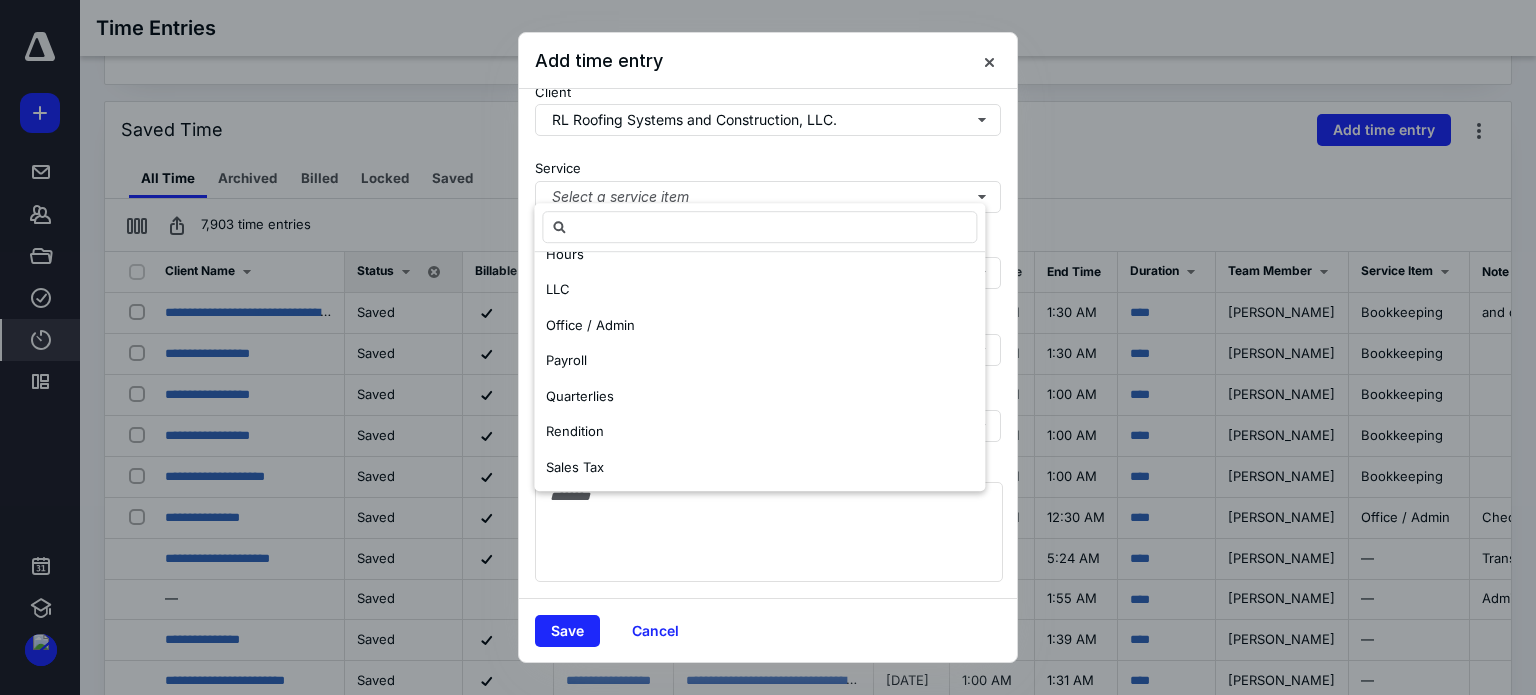 scroll, scrollTop: 700, scrollLeft: 0, axis: vertical 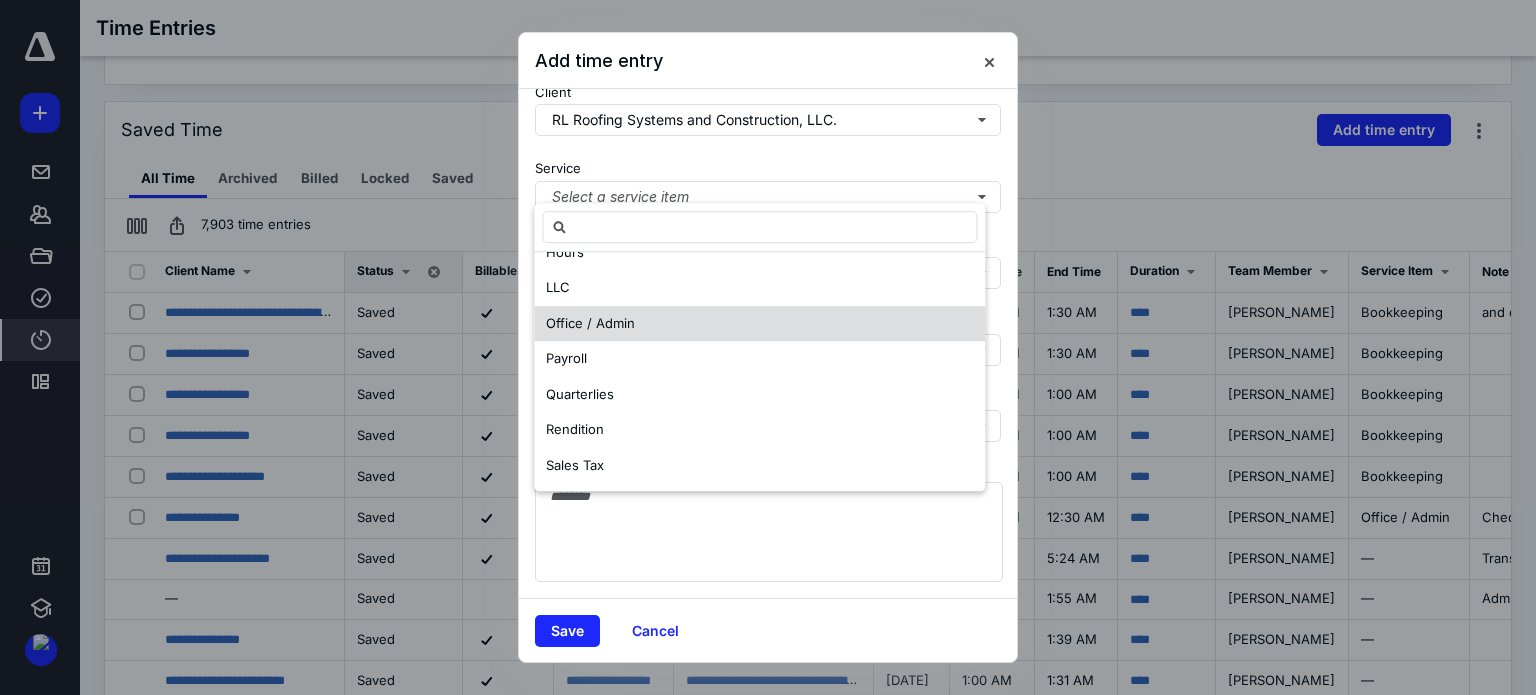 click on "Office / Admin" at bounding box center [759, 324] 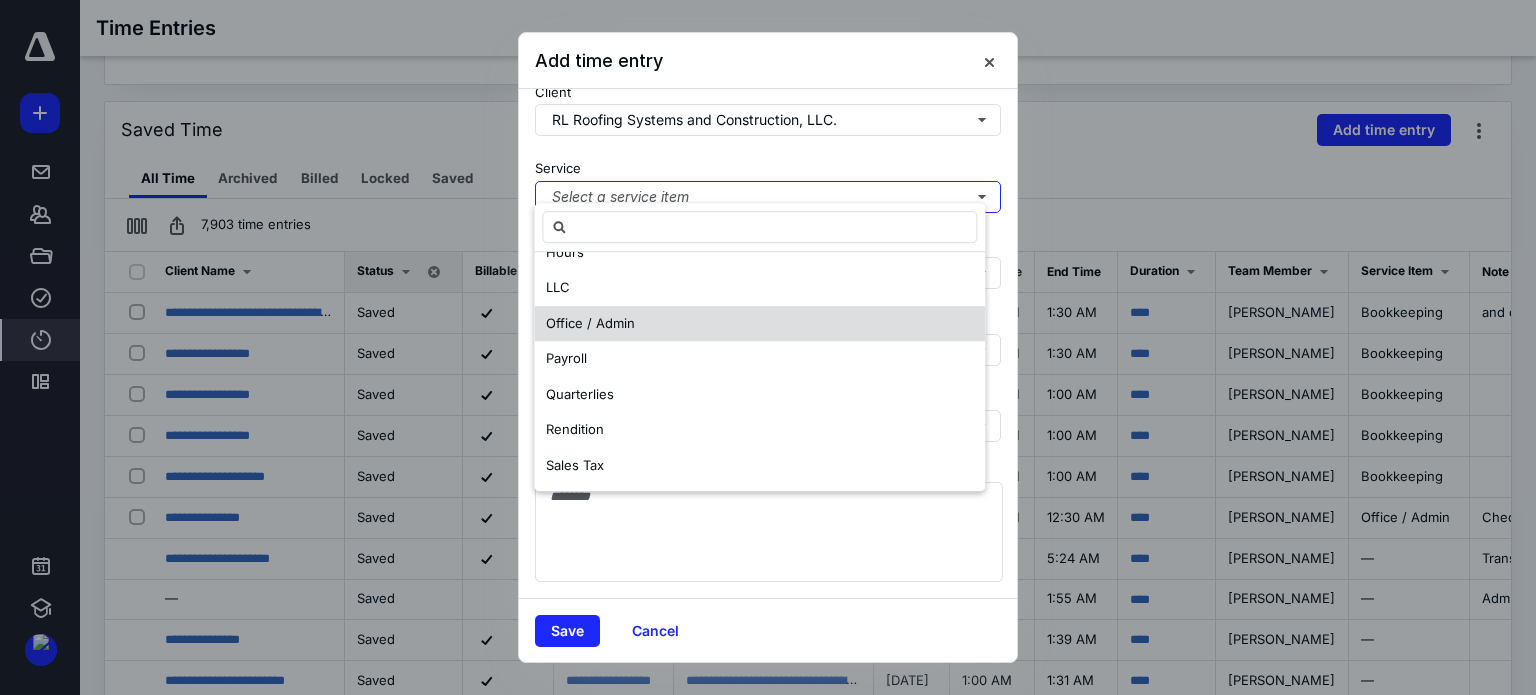 scroll, scrollTop: 0, scrollLeft: 0, axis: both 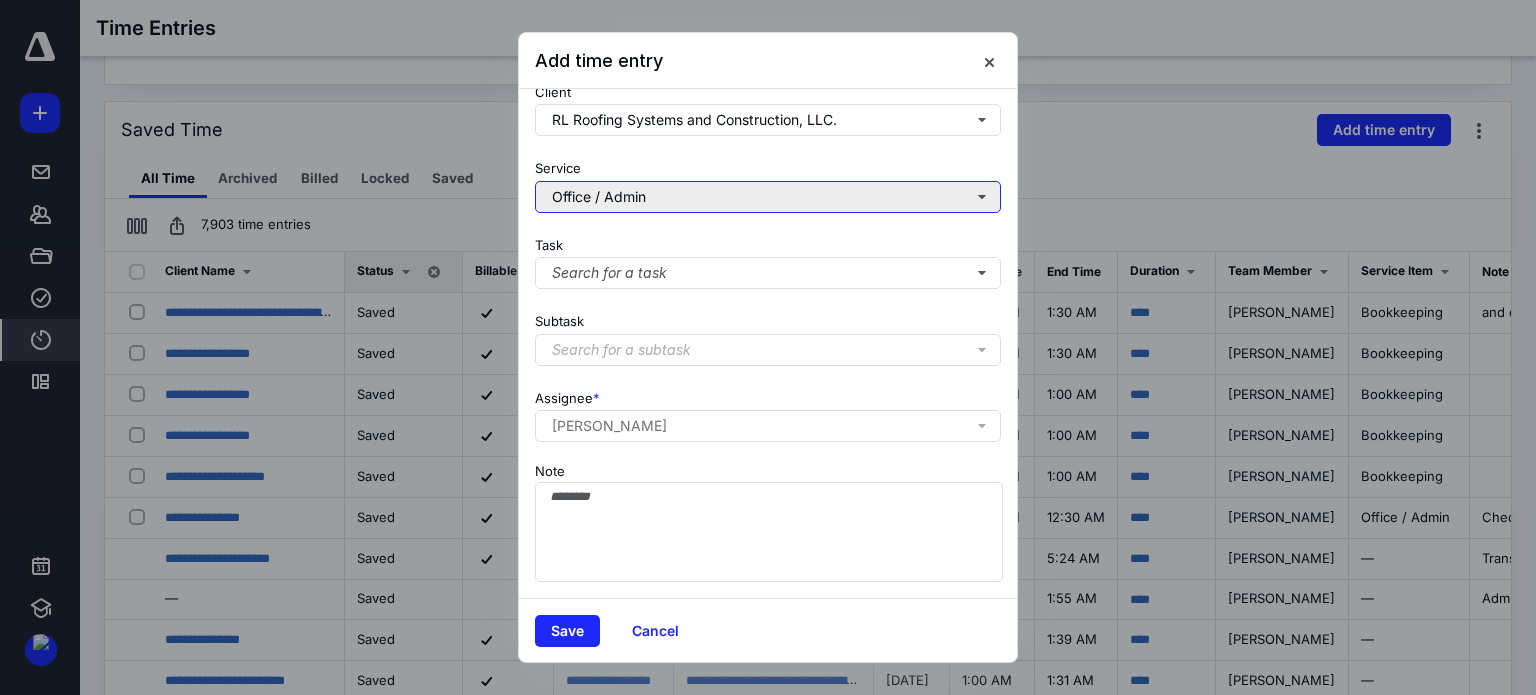 click on "Office / Admin" at bounding box center (768, 197) 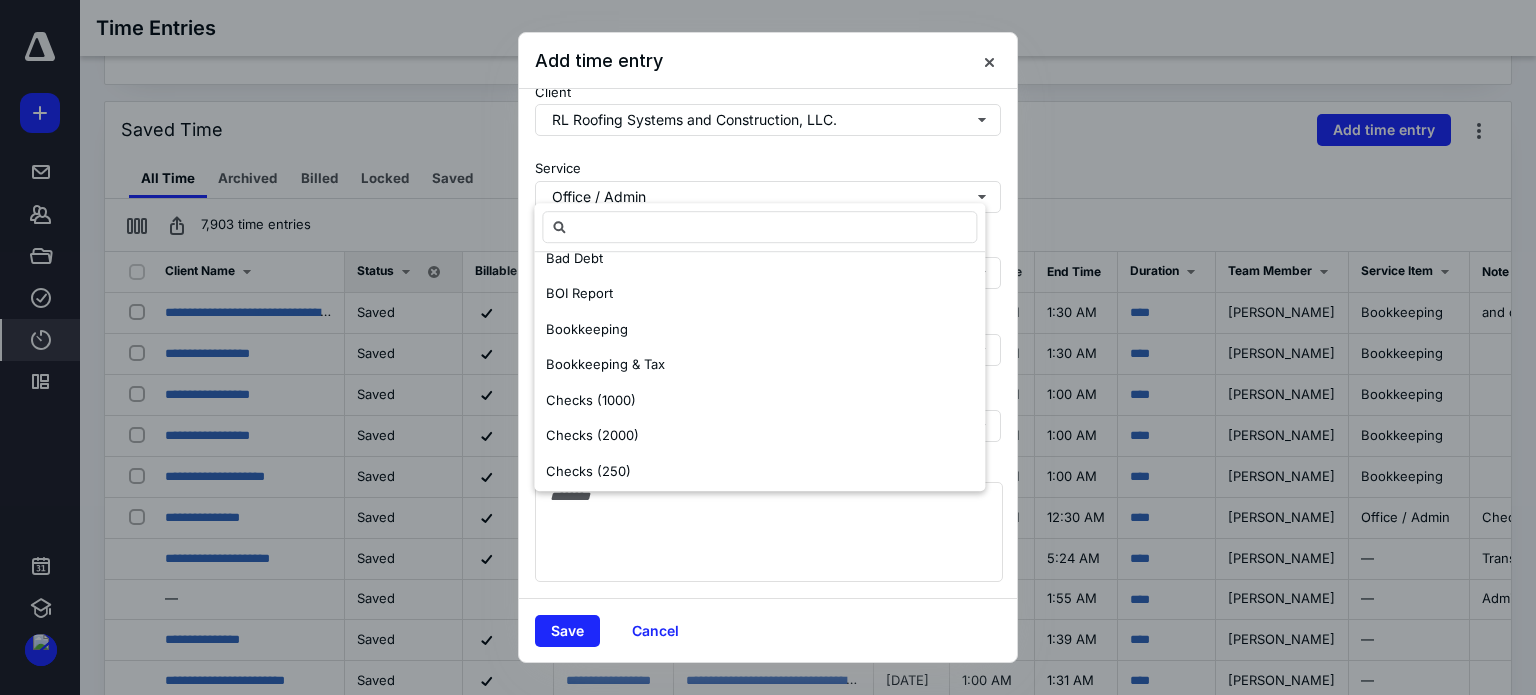 scroll, scrollTop: 300, scrollLeft: 0, axis: vertical 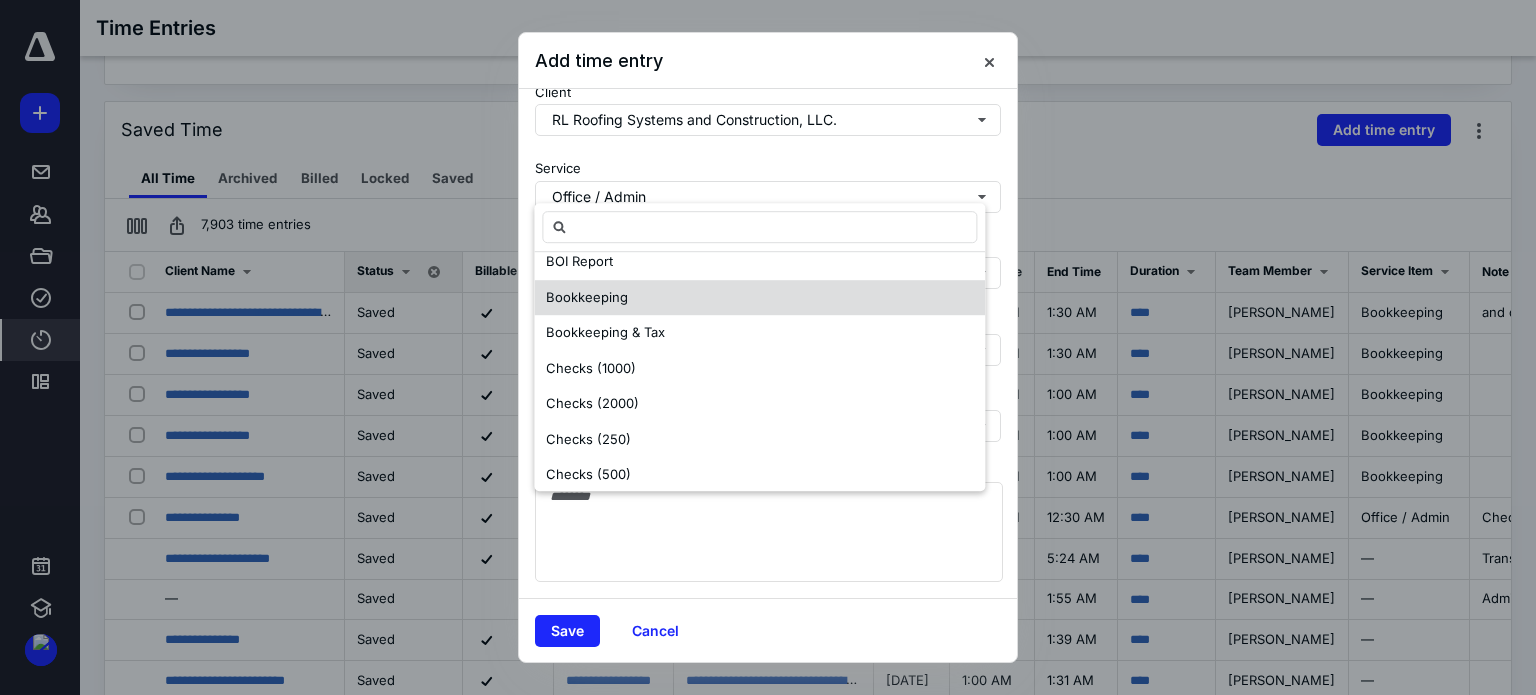 click on "Bookkeeping" at bounding box center (759, 298) 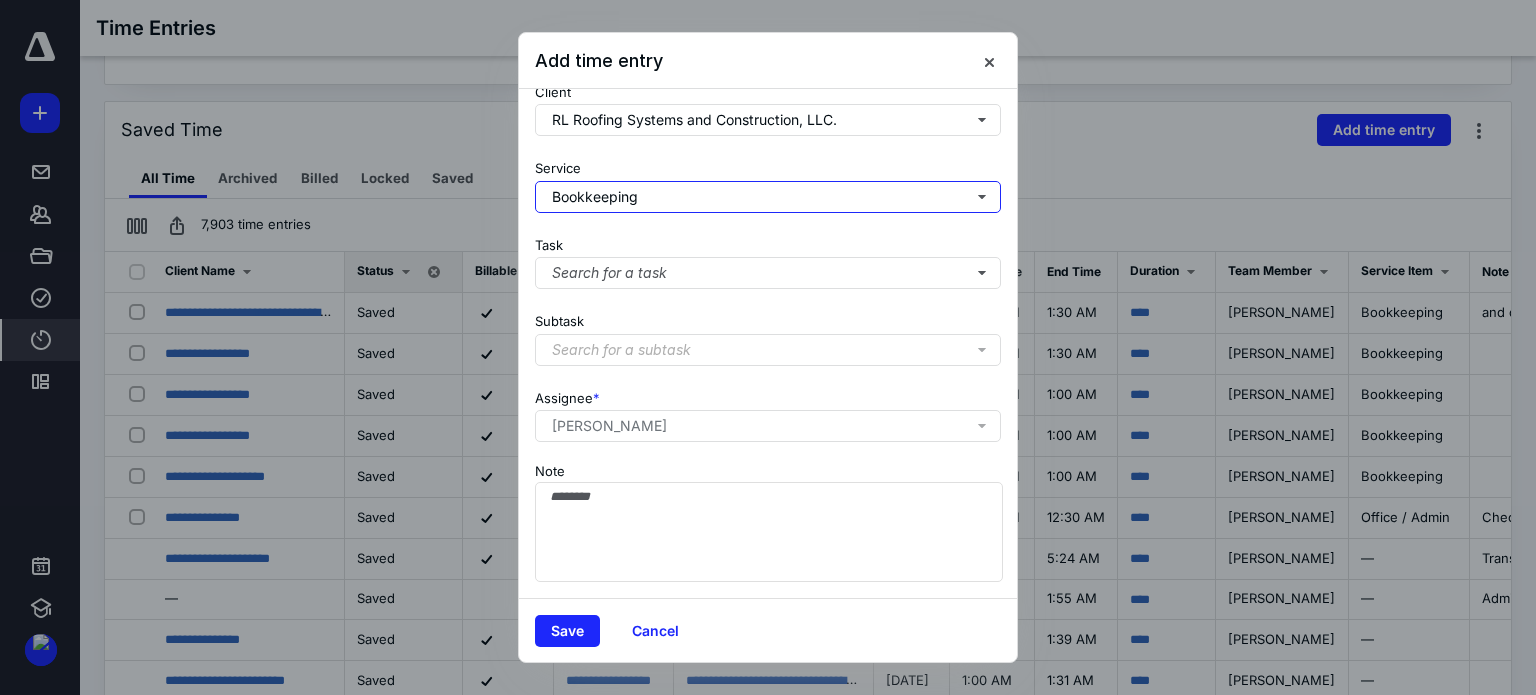 scroll, scrollTop: 0, scrollLeft: 0, axis: both 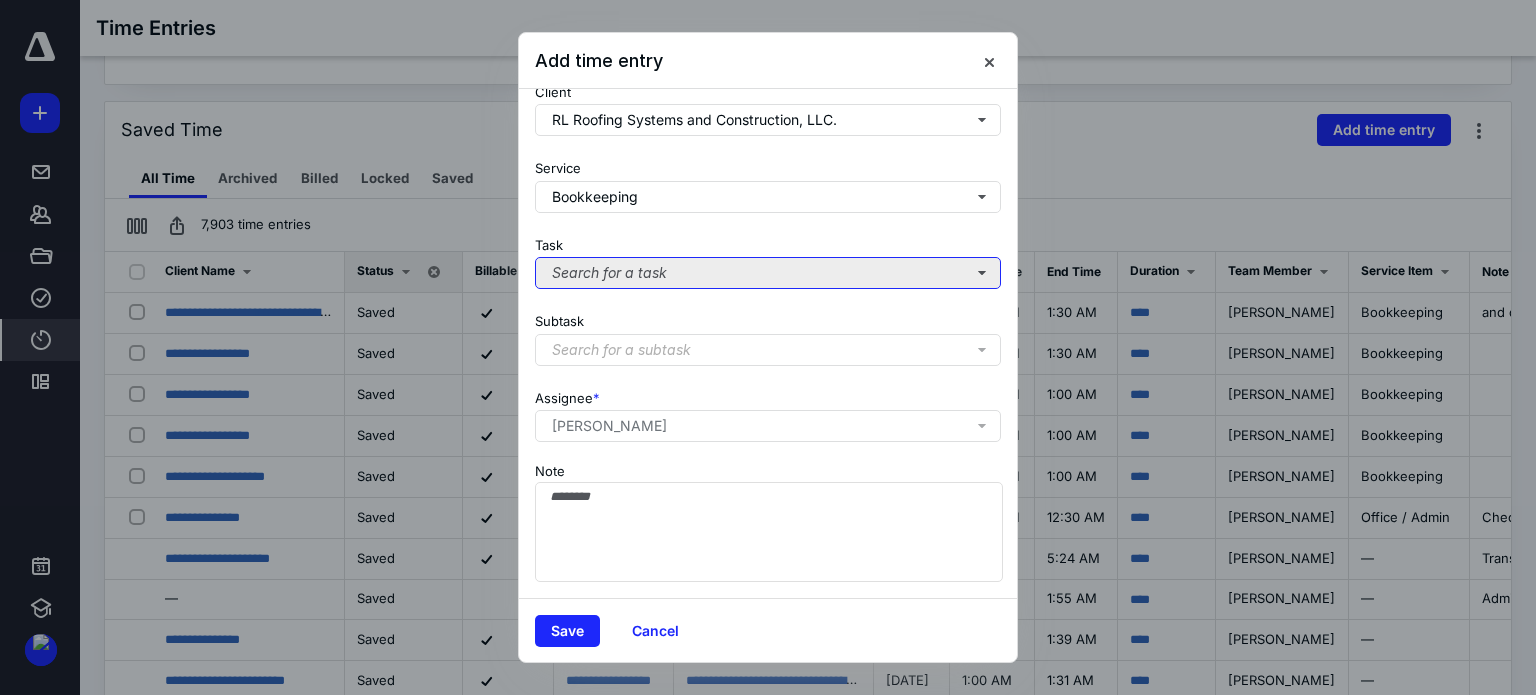 click on "Search for a task" at bounding box center [768, 273] 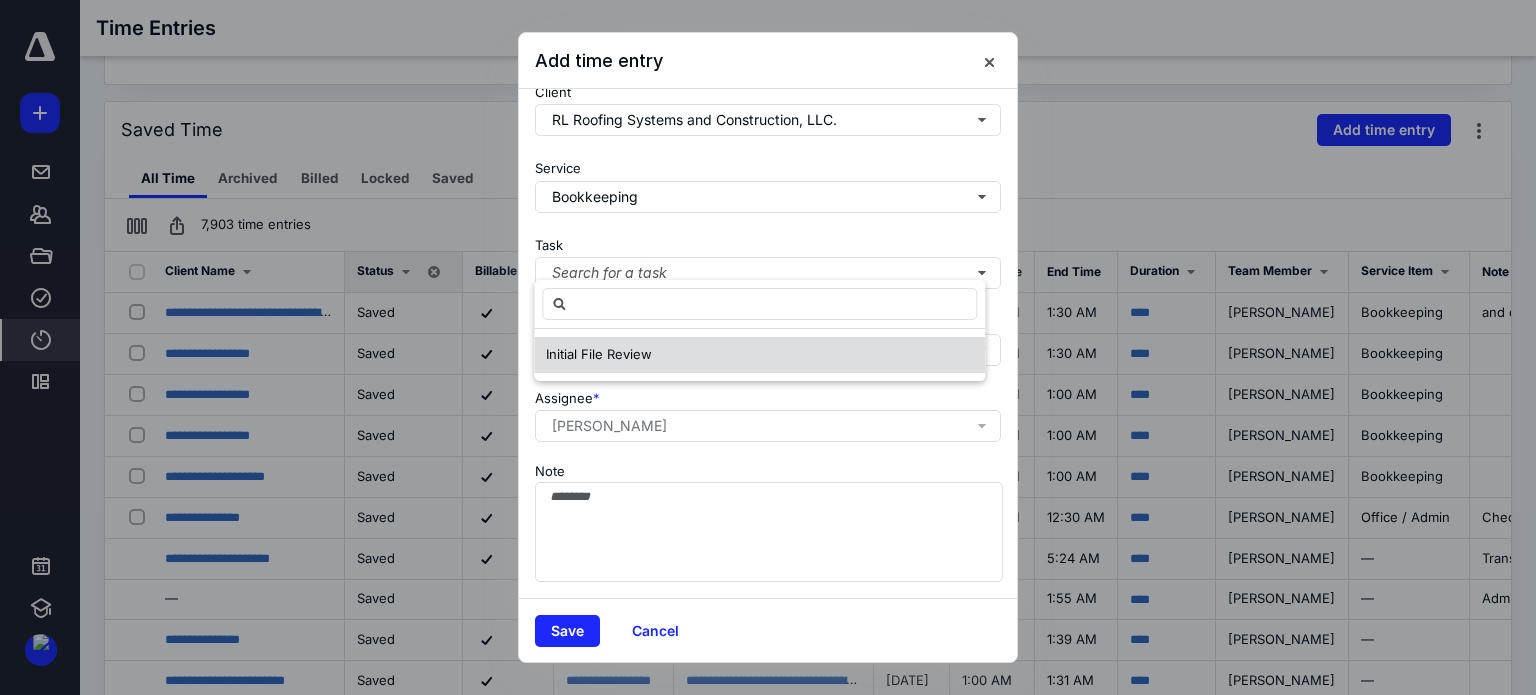 click on "Initial File Review" at bounding box center [599, 355] 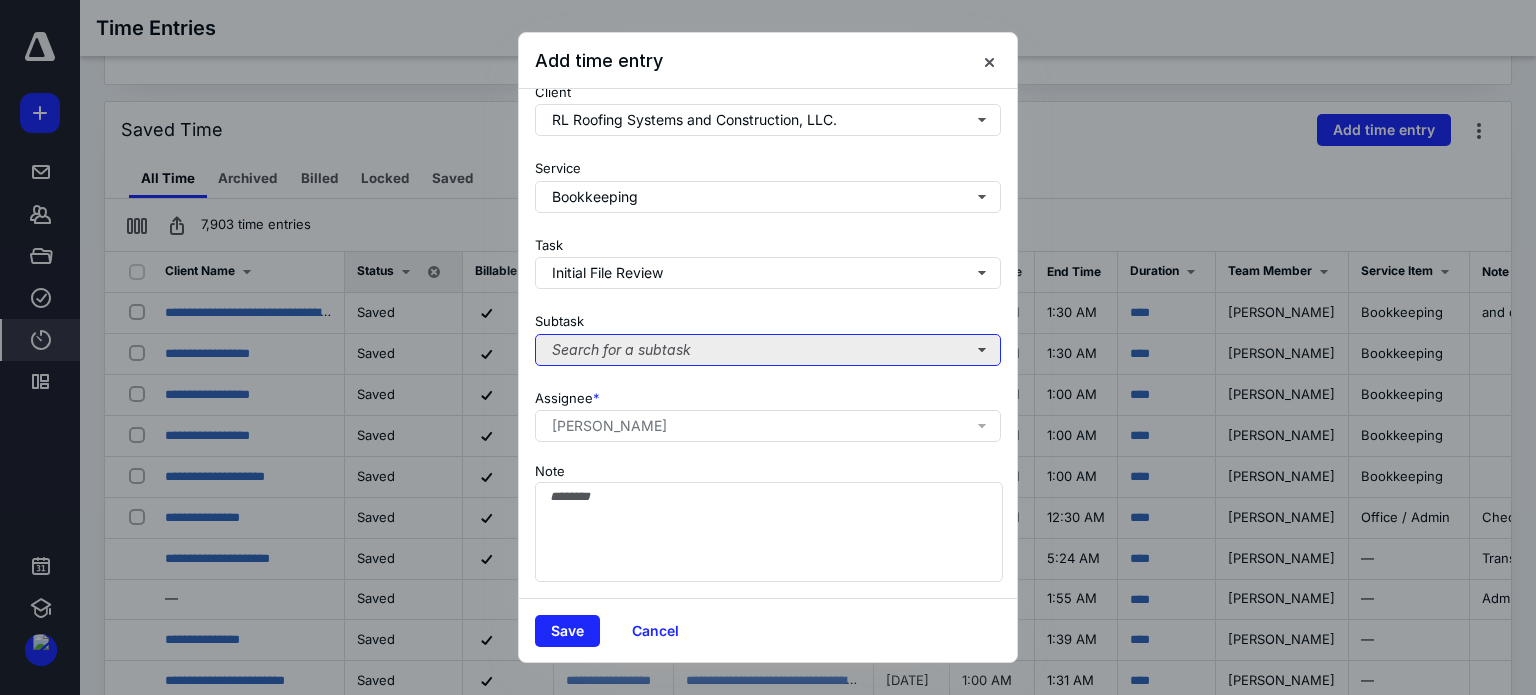 click on "Search for a subtask" at bounding box center [768, 350] 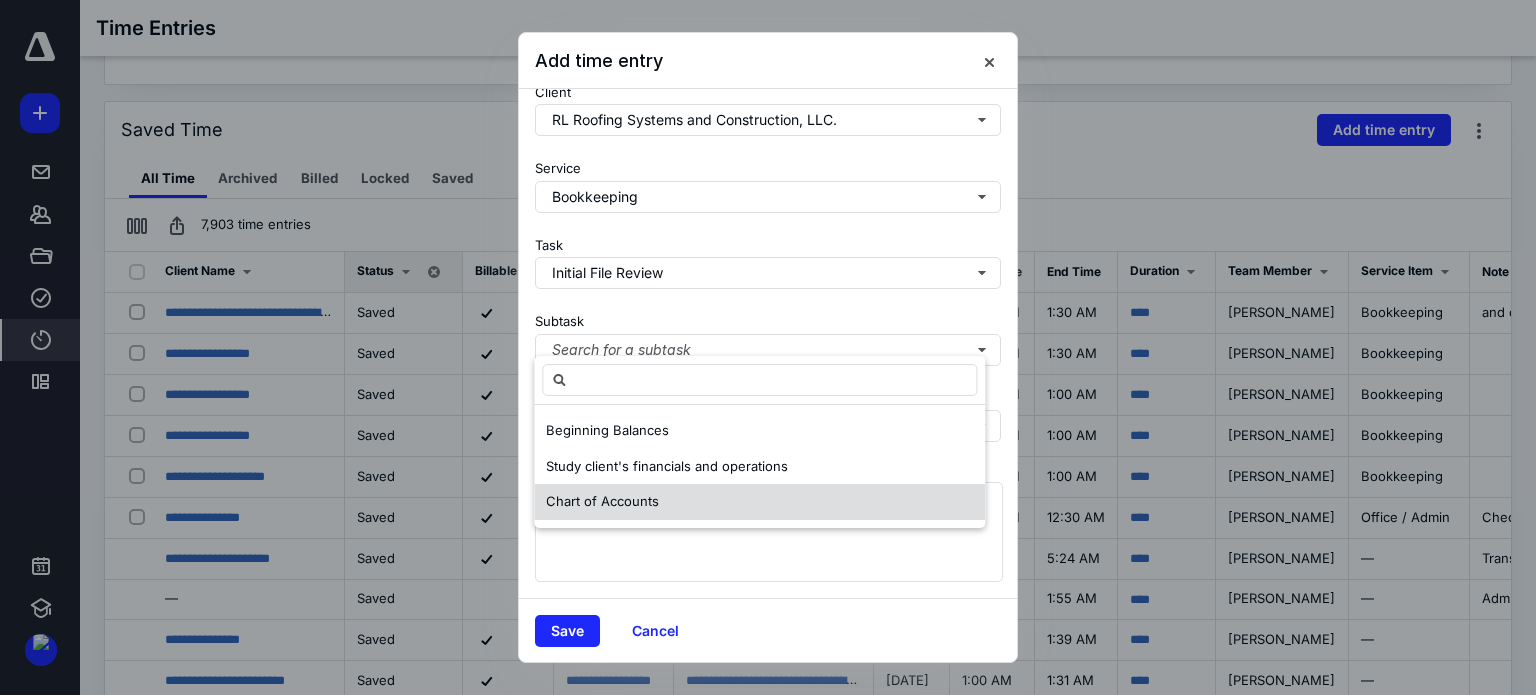 click on "Chart of Accounts" at bounding box center [602, 501] 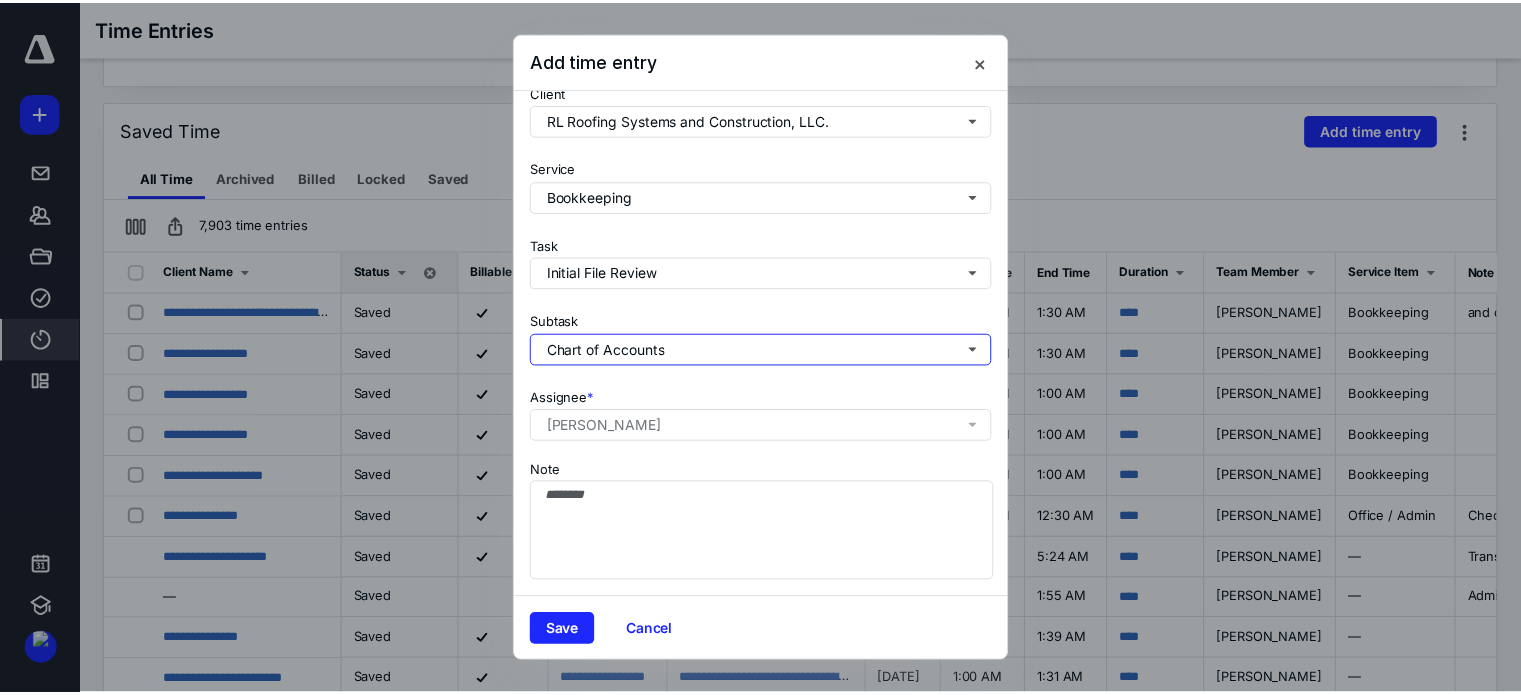 scroll, scrollTop: 205, scrollLeft: 0, axis: vertical 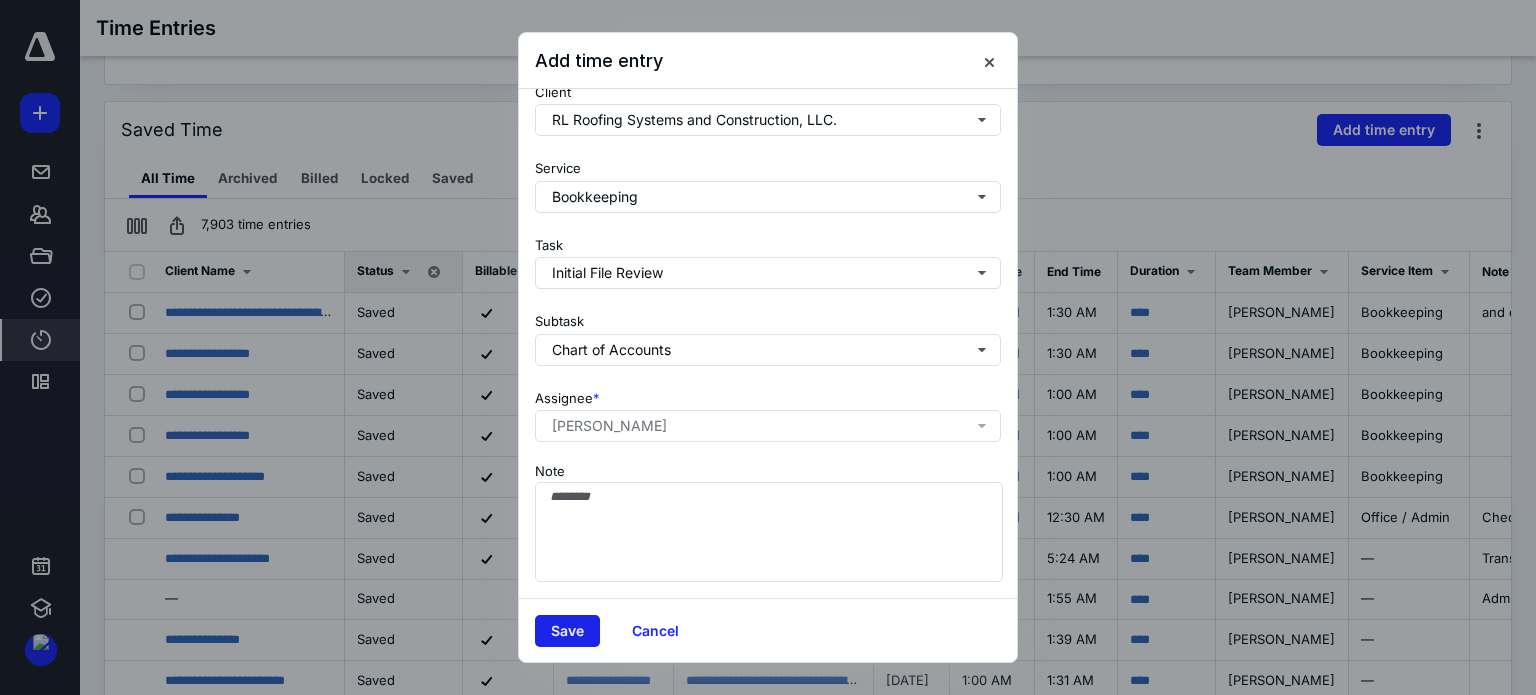 click on "Save" at bounding box center (567, 631) 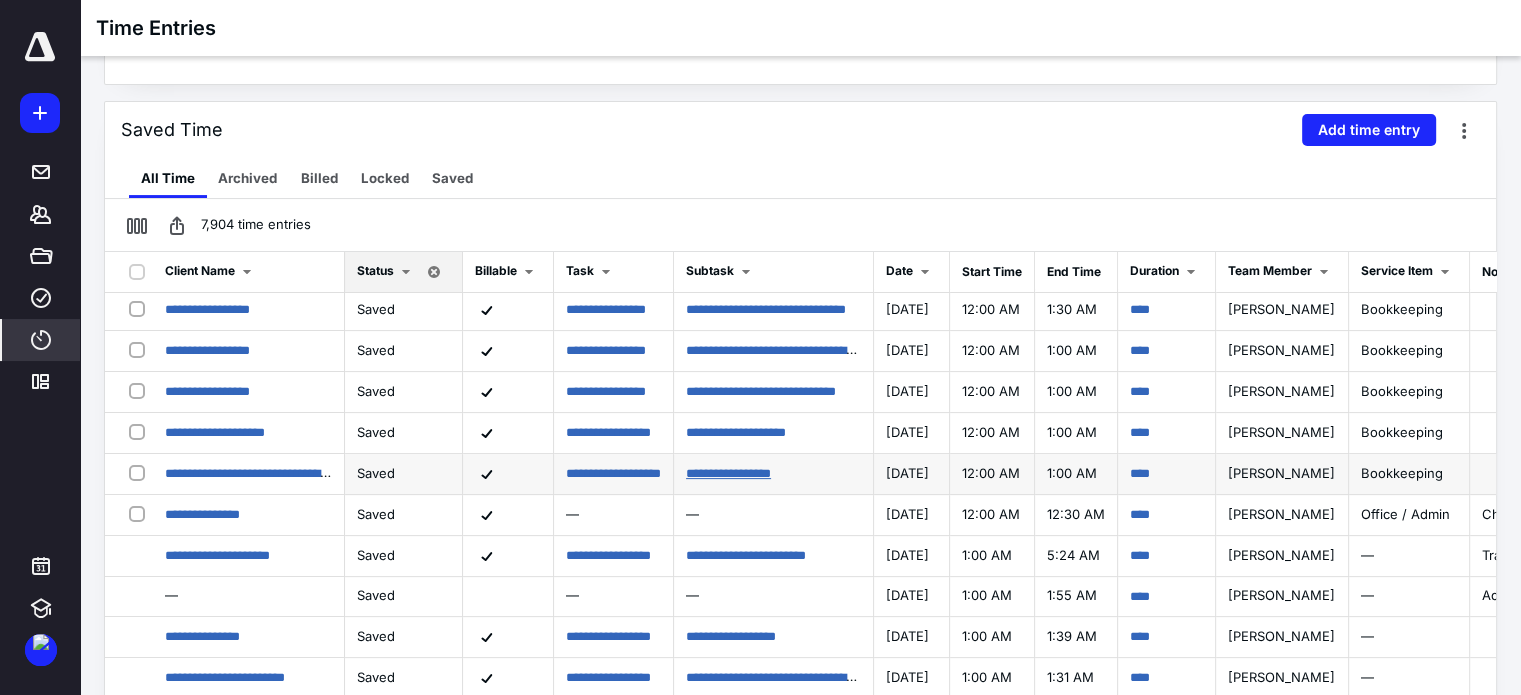 scroll, scrollTop: 100, scrollLeft: 0, axis: vertical 